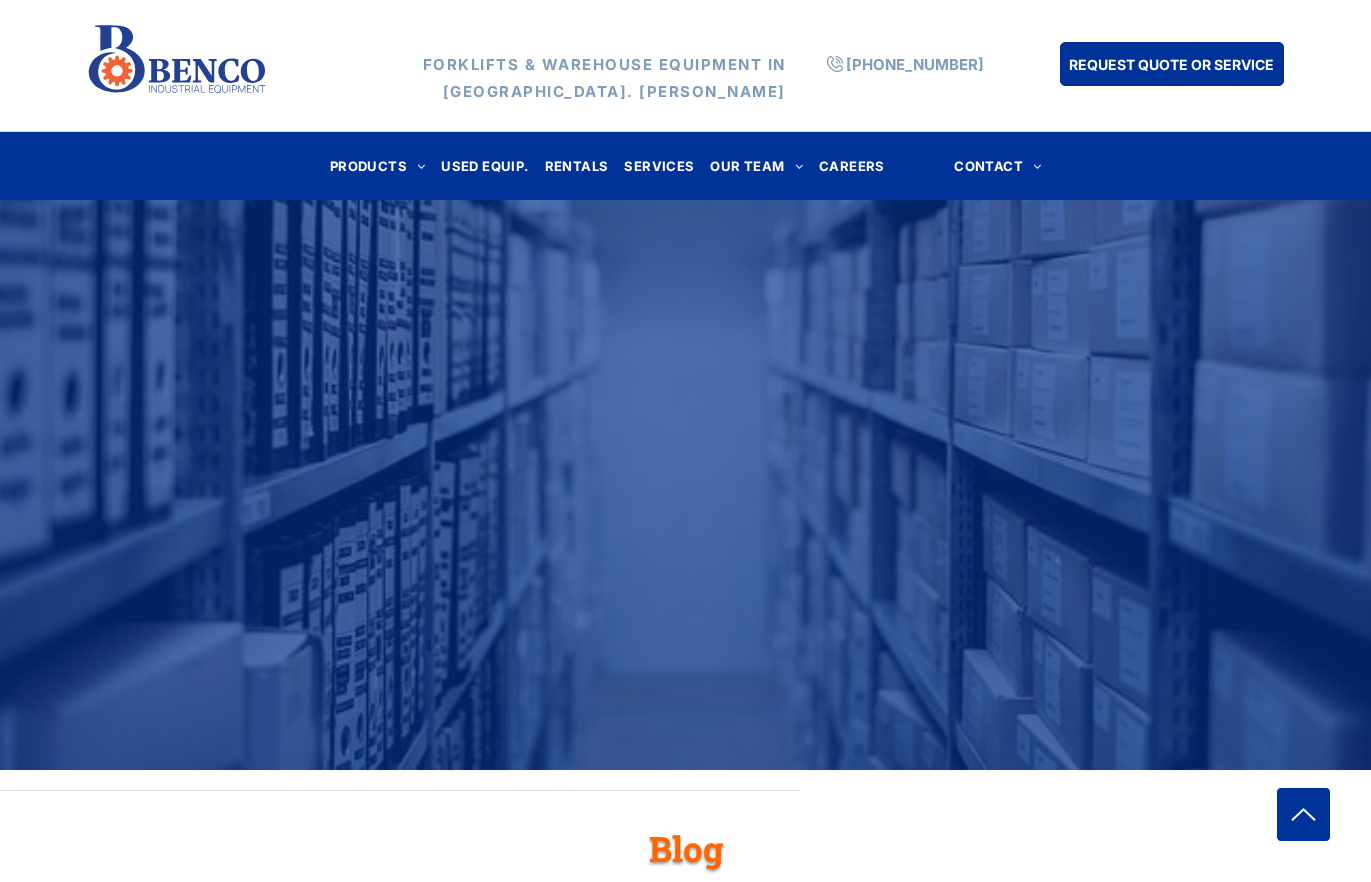 scroll, scrollTop: 0, scrollLeft: 0, axis: both 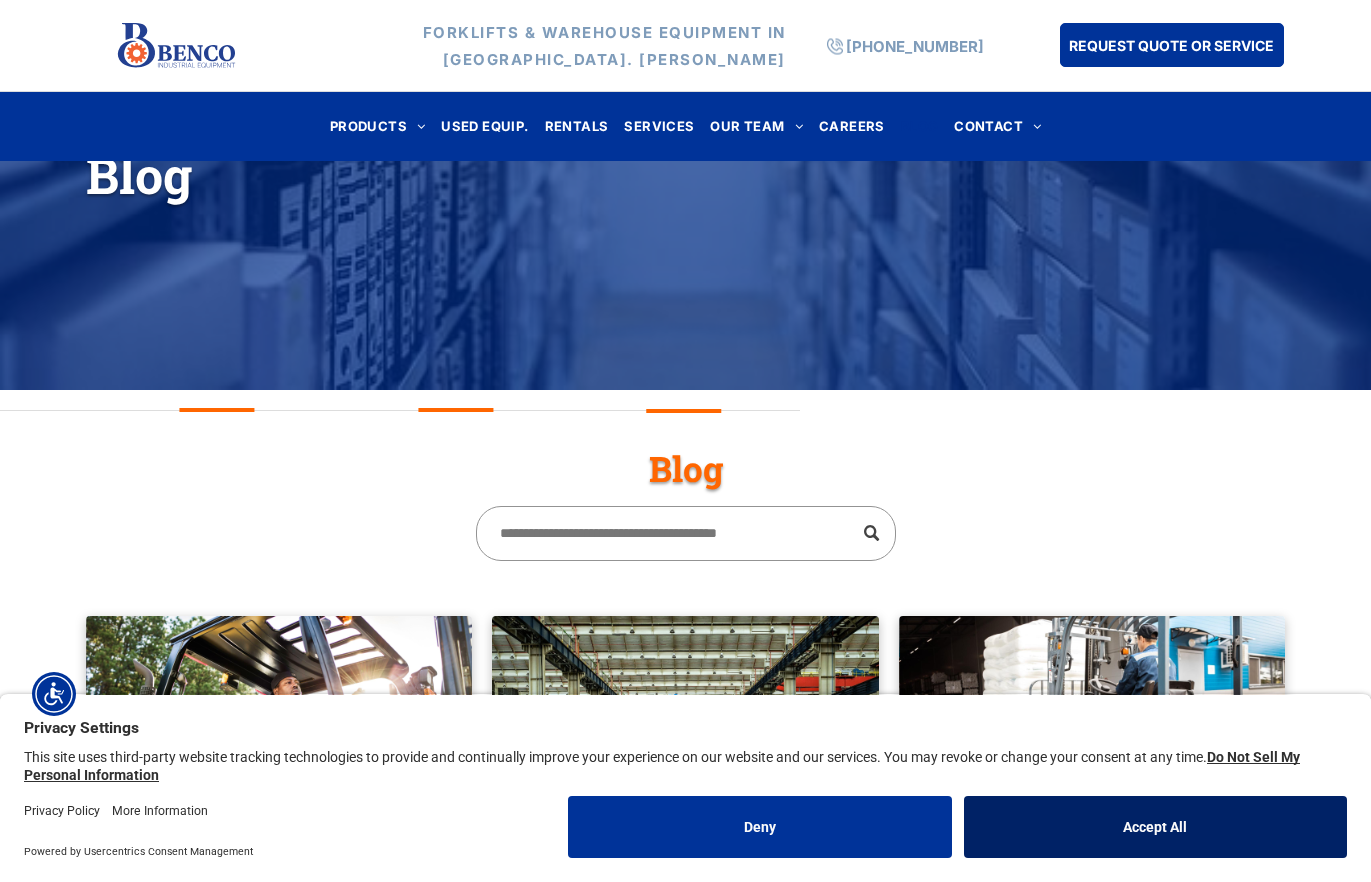 click on "Accept All" at bounding box center [1155, 827] 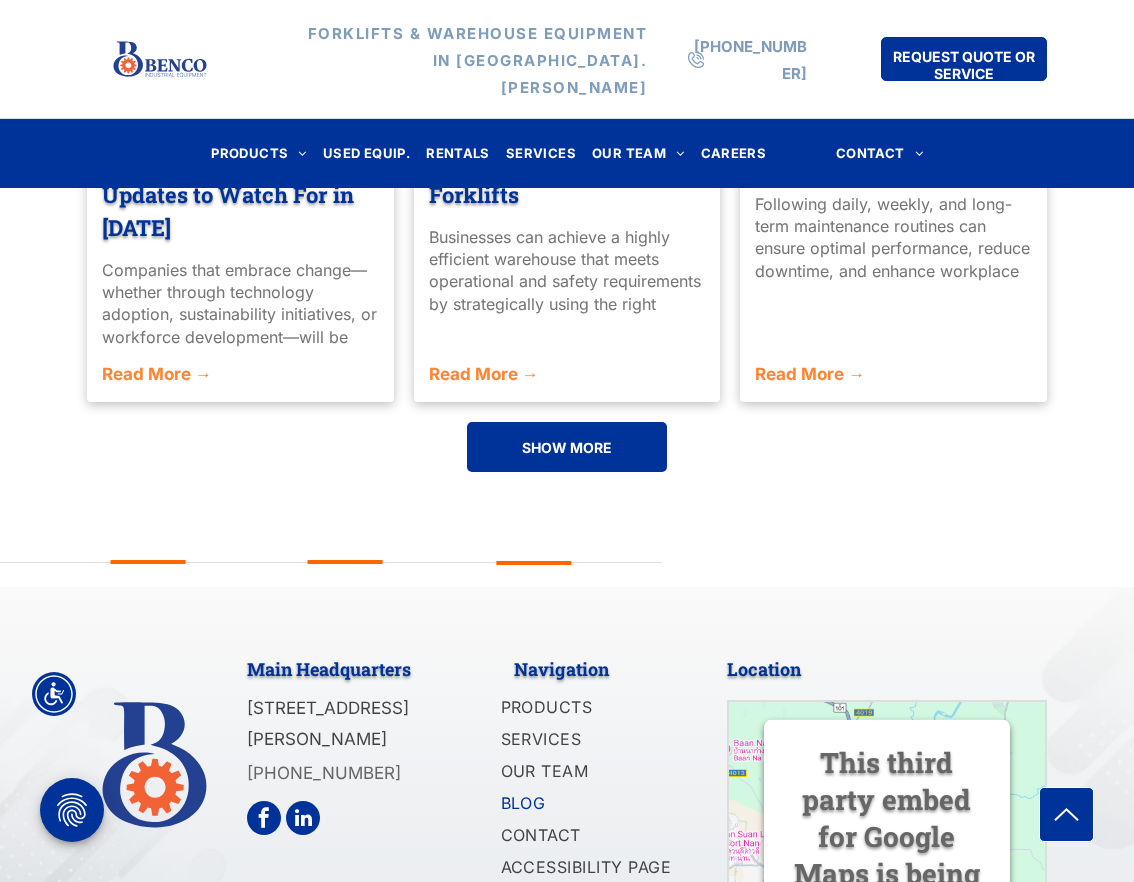 scroll, scrollTop: 1707, scrollLeft: 0, axis: vertical 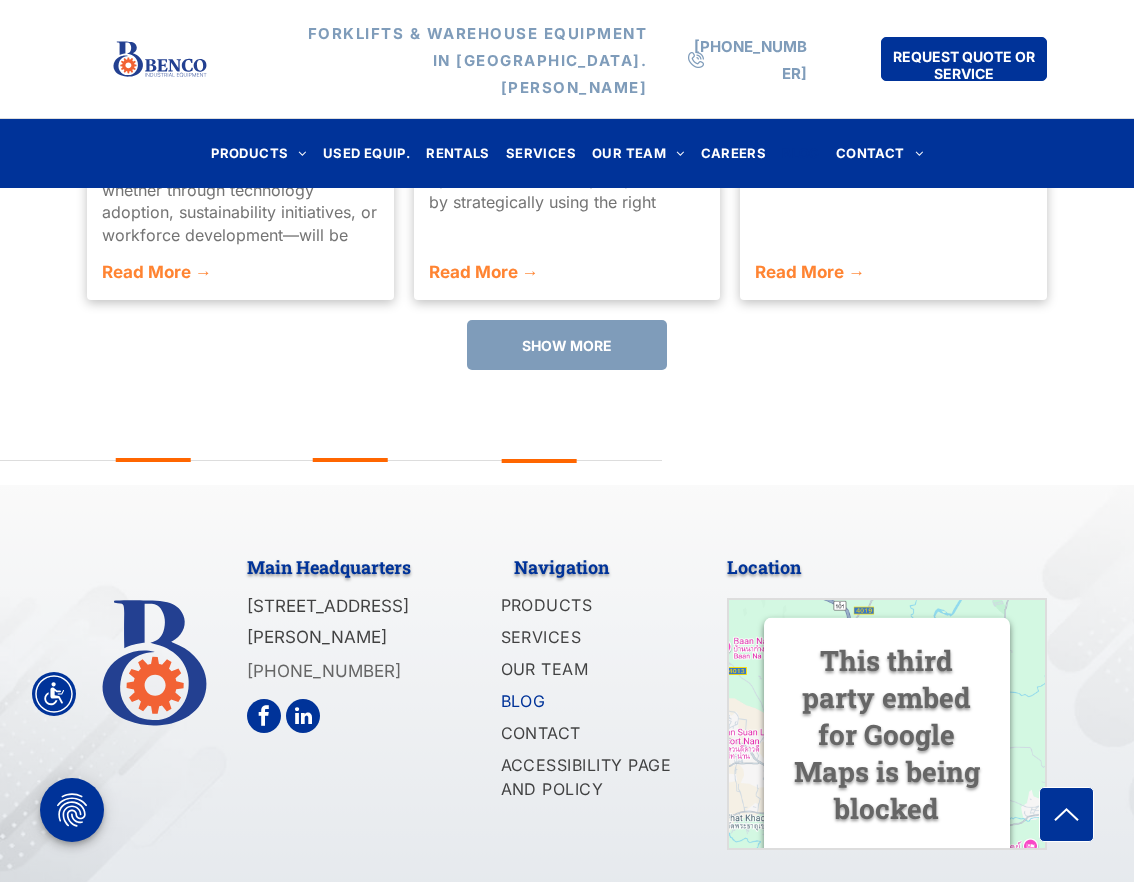 click on "SHOW MORE" at bounding box center [567, 345] 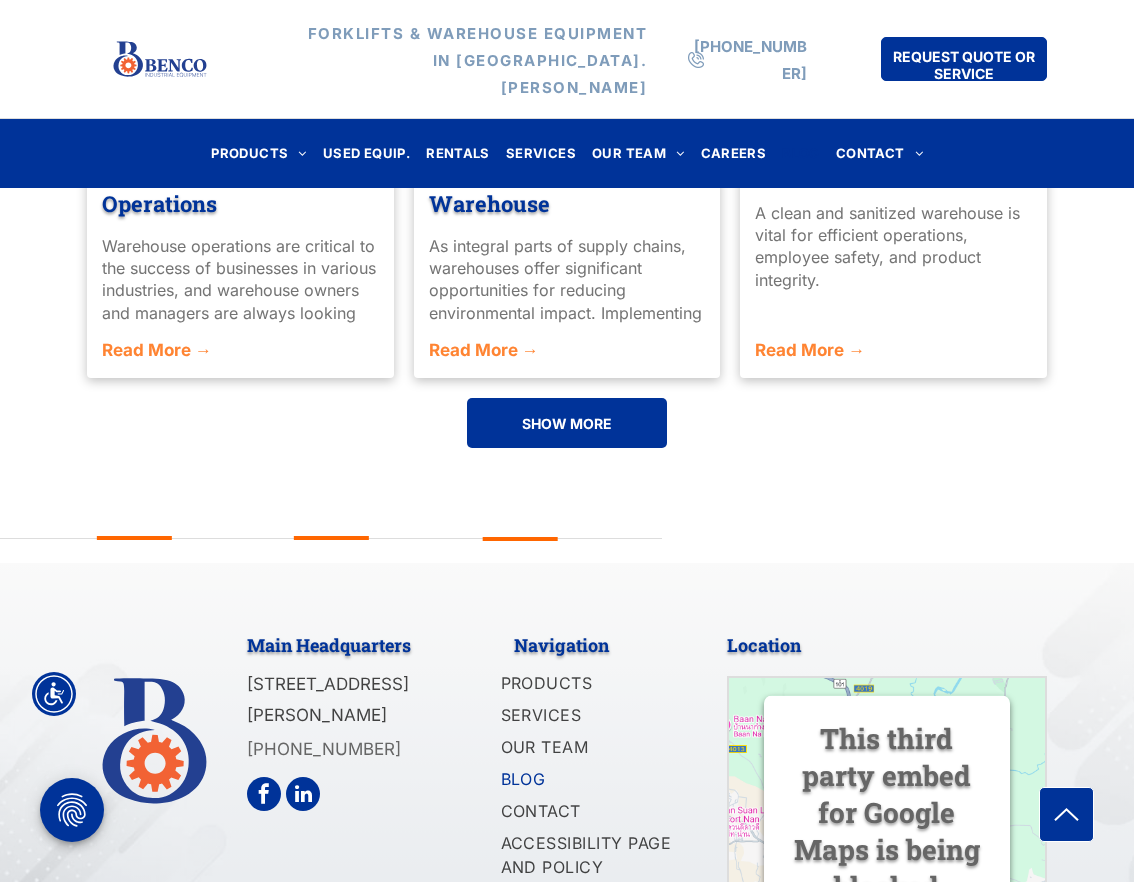 scroll, scrollTop: 2592, scrollLeft: 0, axis: vertical 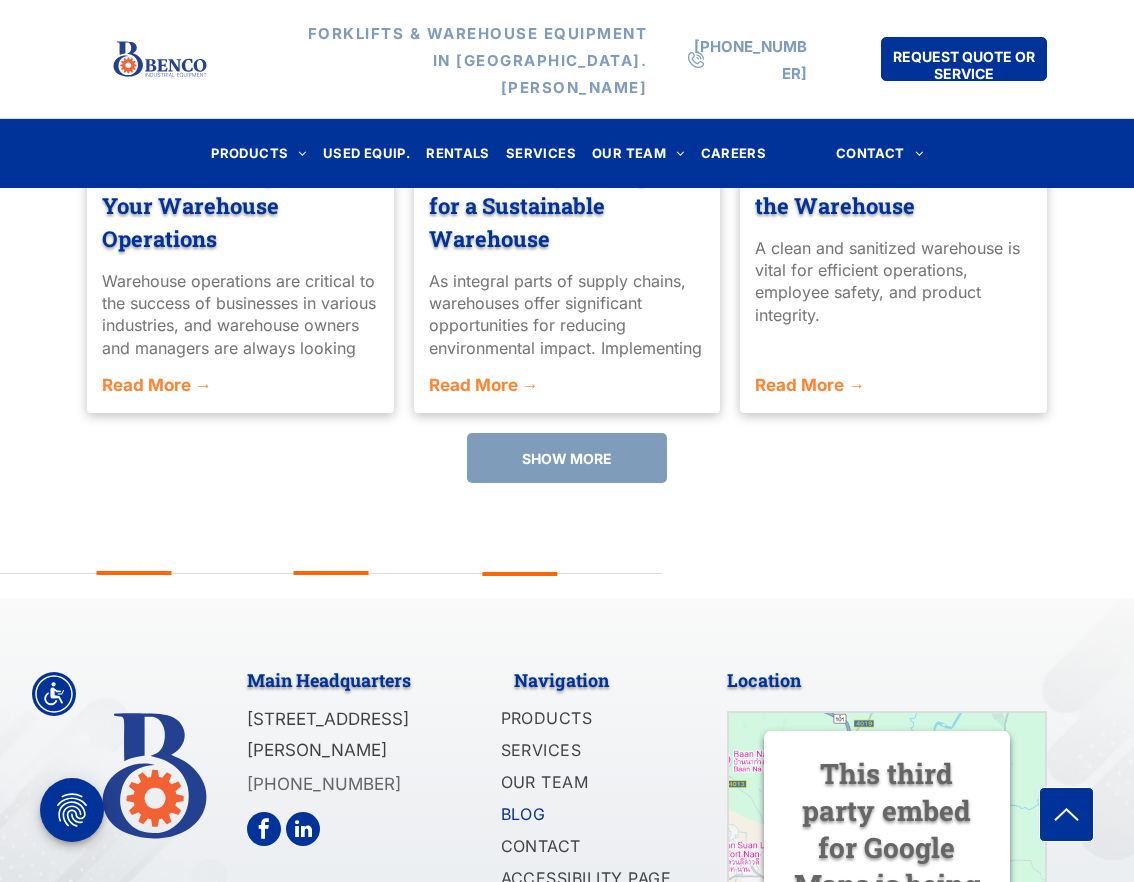 click on "SHOW MORE" at bounding box center (567, 458) 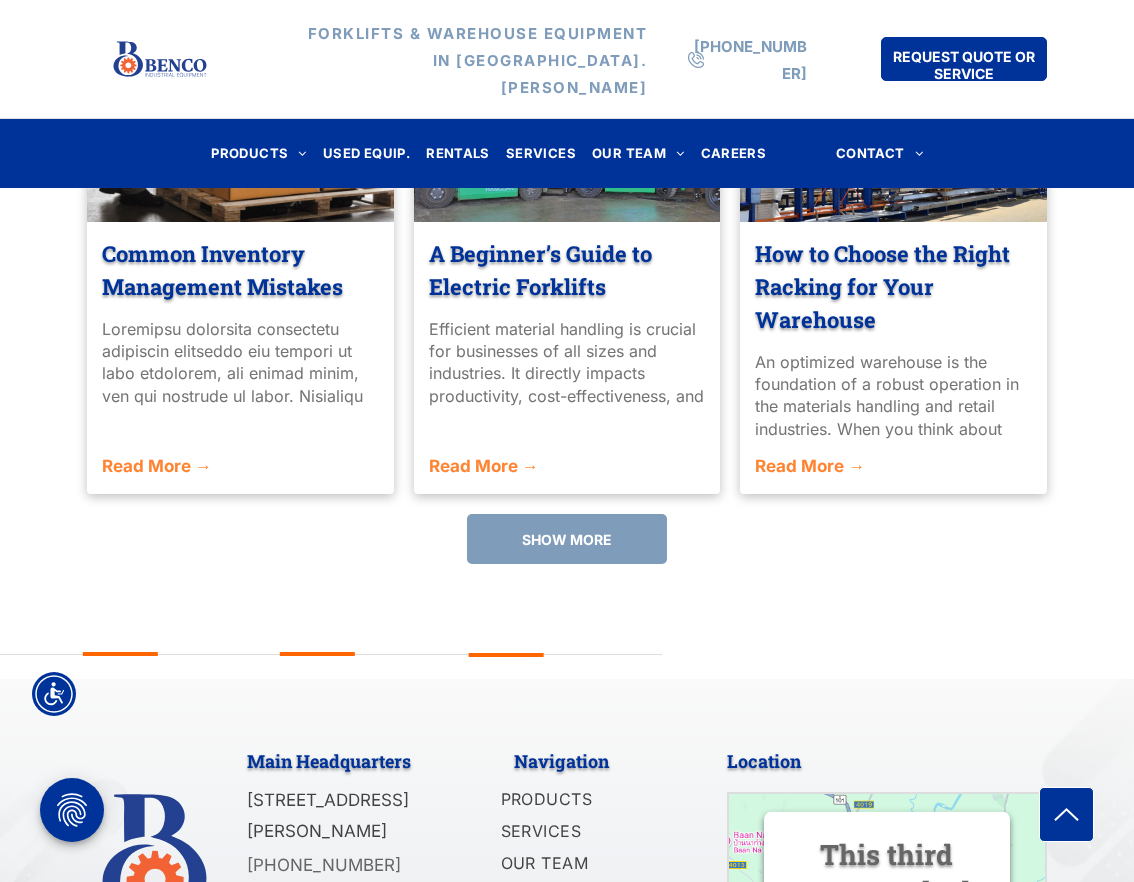 click on "SHOW MORE" at bounding box center (567, 539) 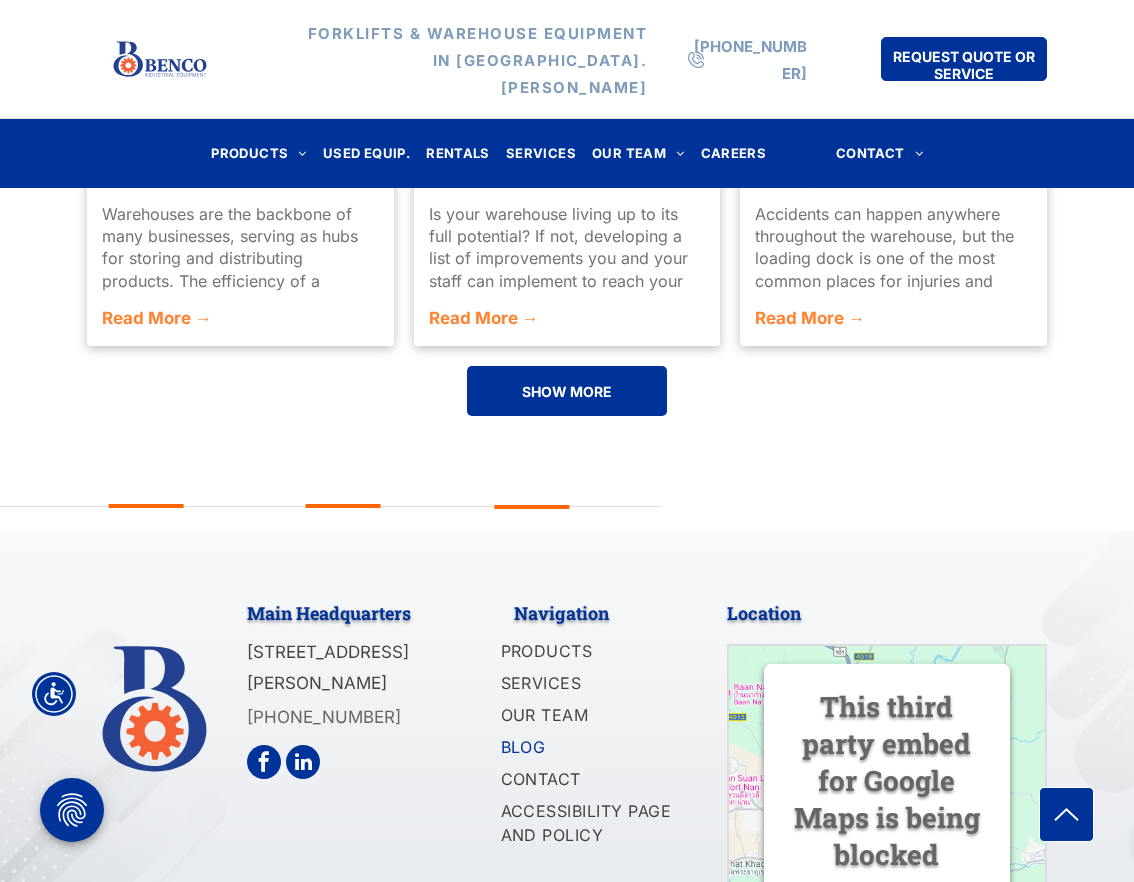scroll, scrollTop: 4527, scrollLeft: 0, axis: vertical 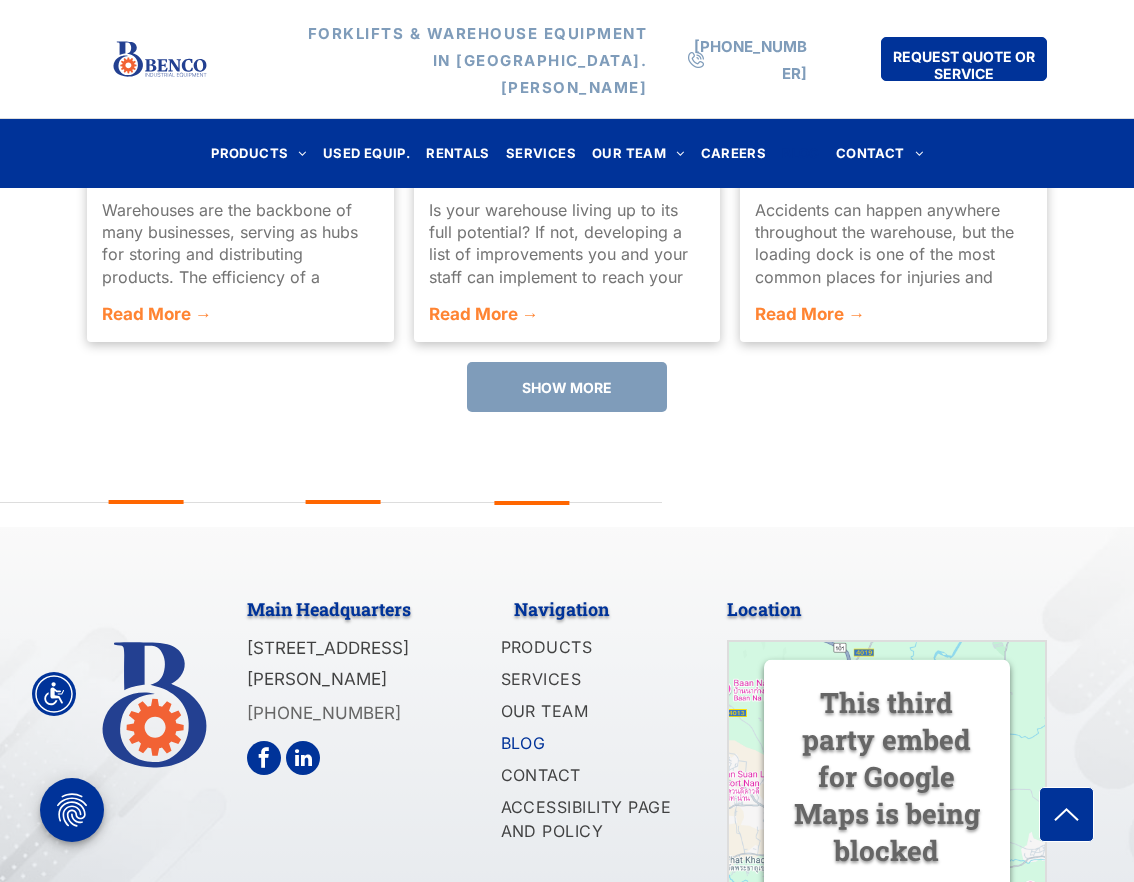 click on "SHOW MORE" at bounding box center (567, 387) 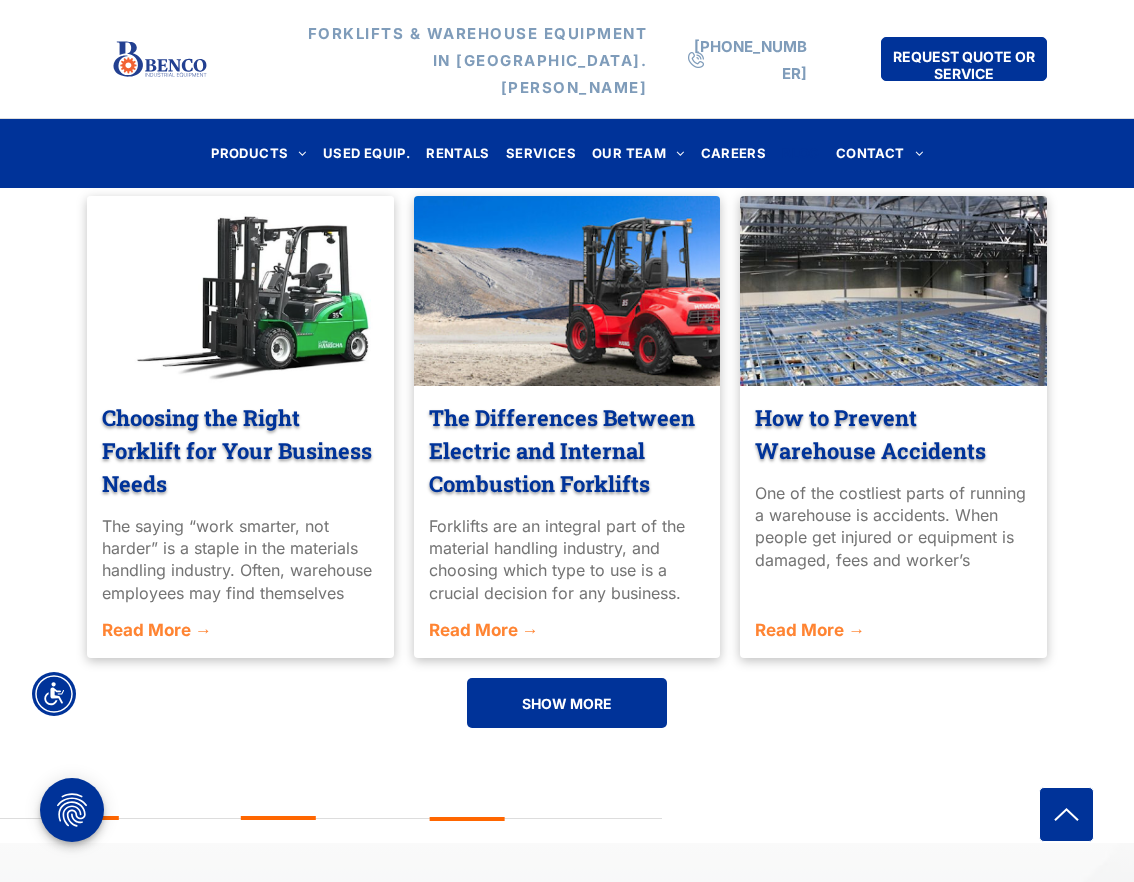 scroll, scrollTop: 5078, scrollLeft: 0, axis: vertical 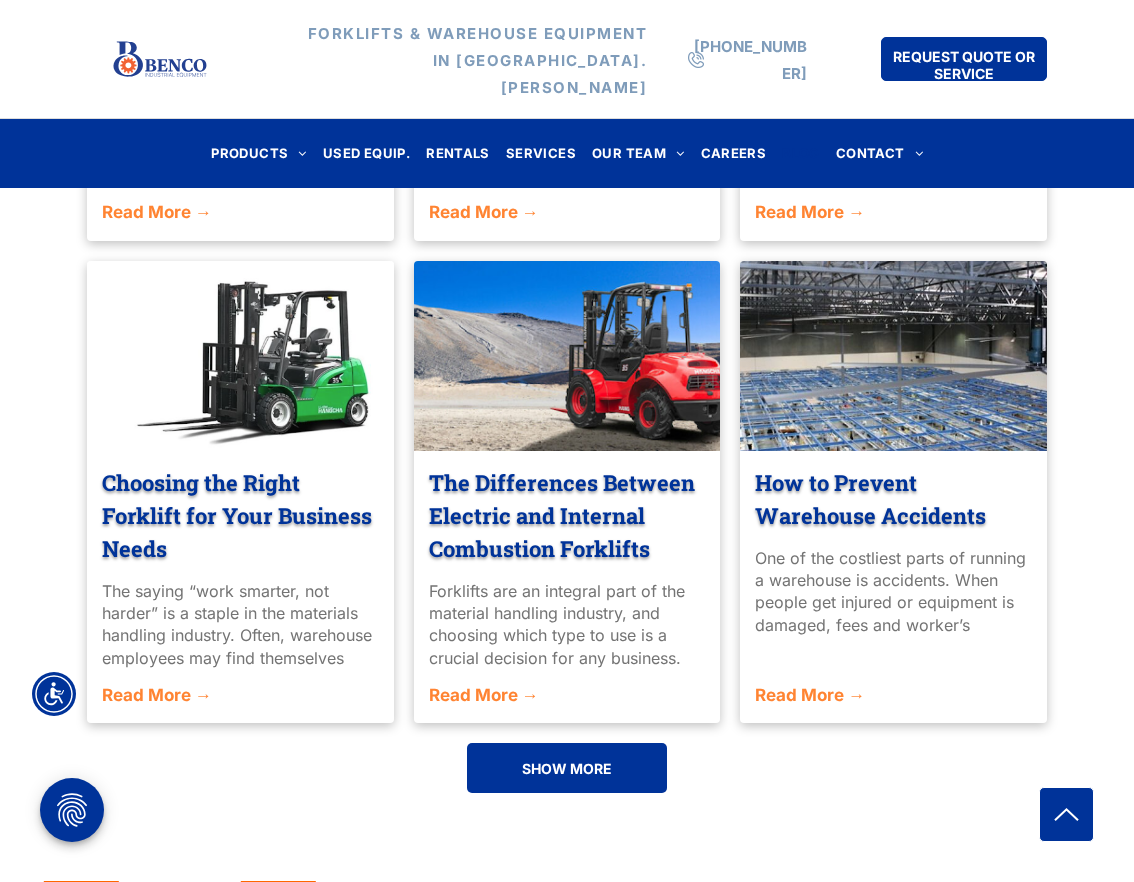 click on "One of the costliest parts of running a warehouse is accidents. When people get injured or equipment is damaged, fees and worker’s compensation costs increase quickly. The best way to prevent accidents in the warehouse is by staying organized. Employing these organizational strategies to prevent warehouse accidents will put your best foot forward for 2023.  […]
The post How to Prevent Warehouse Accidents appeared first on Benco Industrial Equipment." at bounding box center (893, 591) 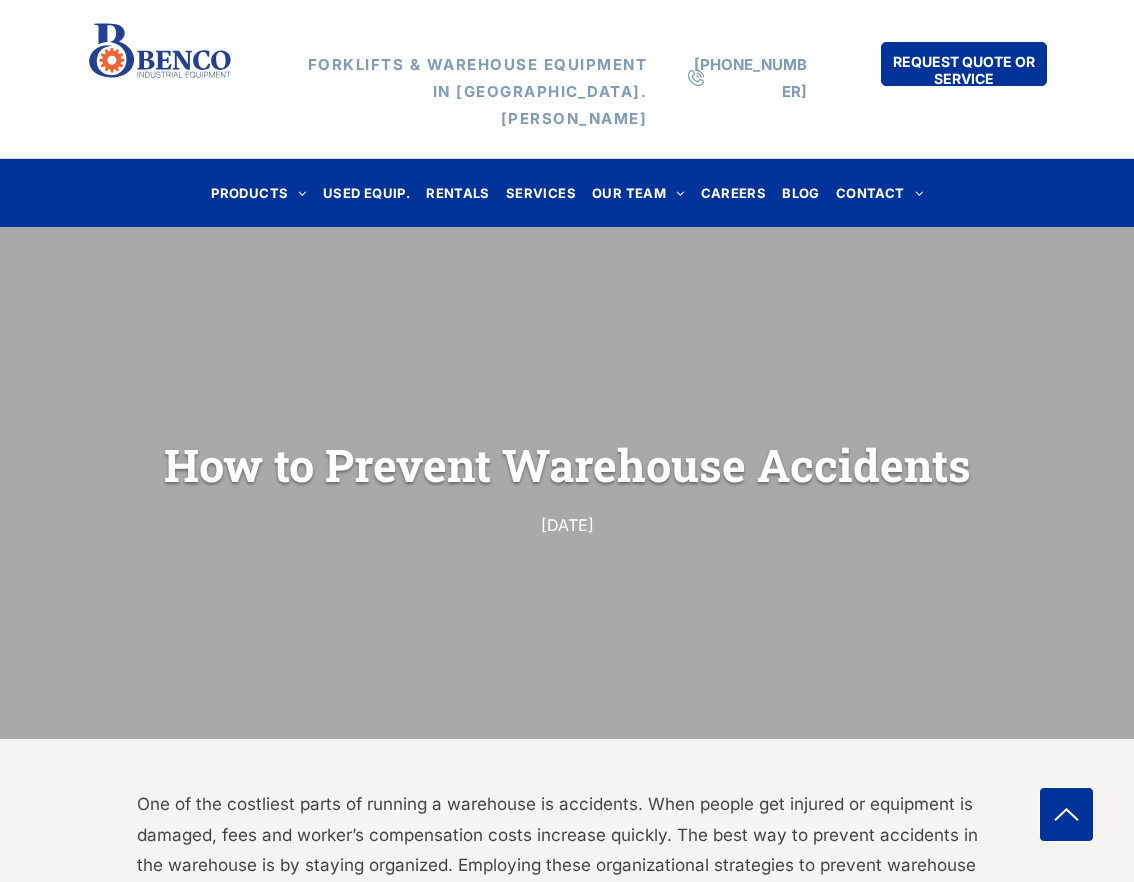 scroll, scrollTop: 0, scrollLeft: 0, axis: both 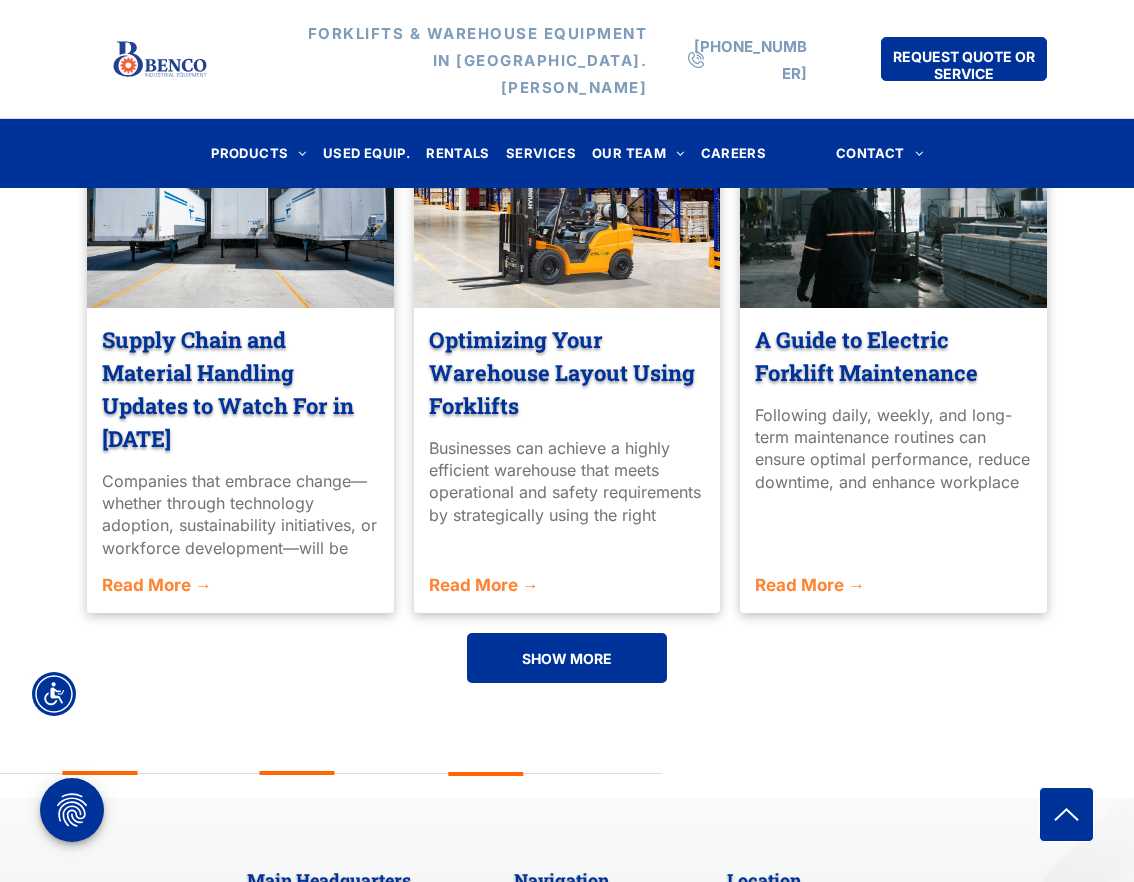click on "How to Train Your Team on New Equipment Safely and Efficiently
June 12, 2025
A strong training program protects your people, extends the life of your equipment, and boosts productivity across your operation.
Read More →
5 Ways the Right Equipment Increases Throughput & Reduces Downtime
May 12, 2025
Choosing the right forklifts, pallet jacks, and other warehouse machinery increases throughput and reduces downtime, keeping your operation running like a well-oiled machine.
Read More →
Understanding Load Capacities - Choosing the Right Forklift for Heavy Lifting
April 9, 2025
Choosing the right forklift for heavy lifting requires a thorough understanding of load capacities, load centers, and environmental factors.
Read More →
Supply Chain and Material Handling Updates to Watch For in 2025" at bounding box center (567, 152) 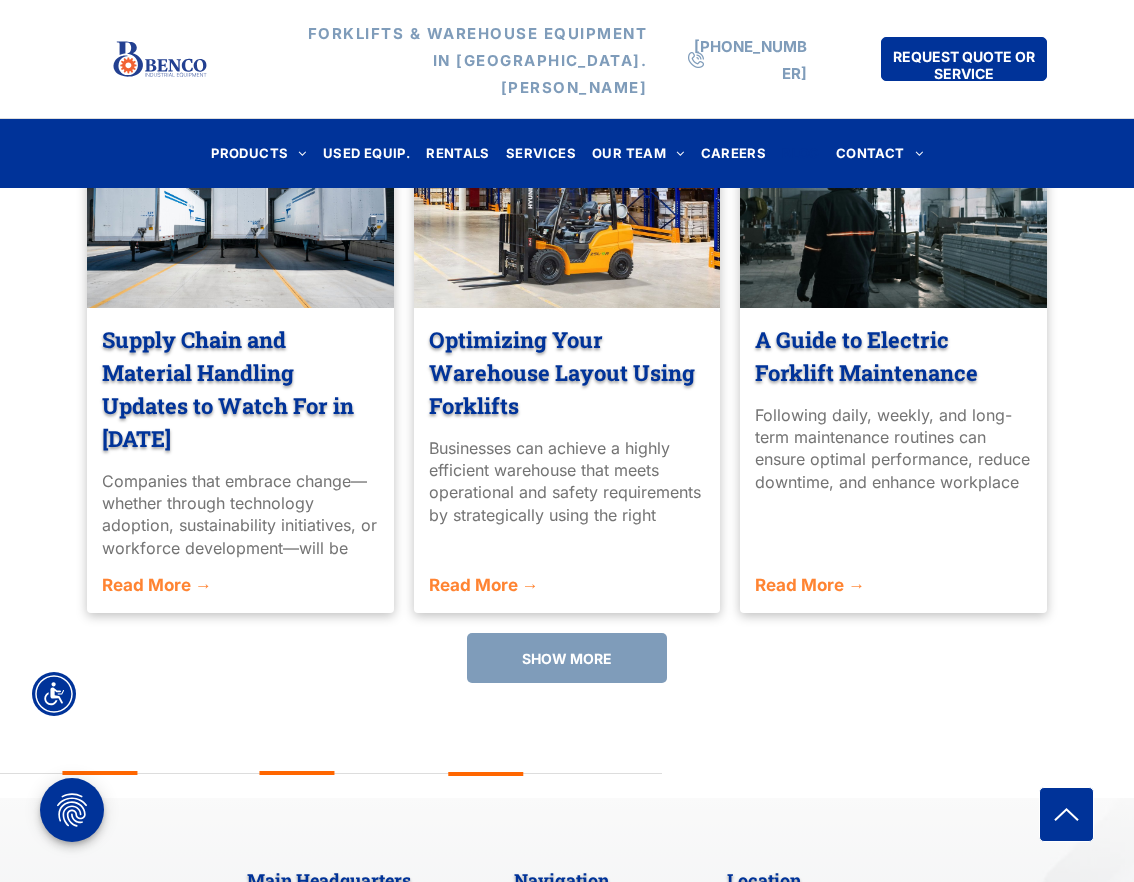 click on "SHOW MORE" at bounding box center [567, 658] 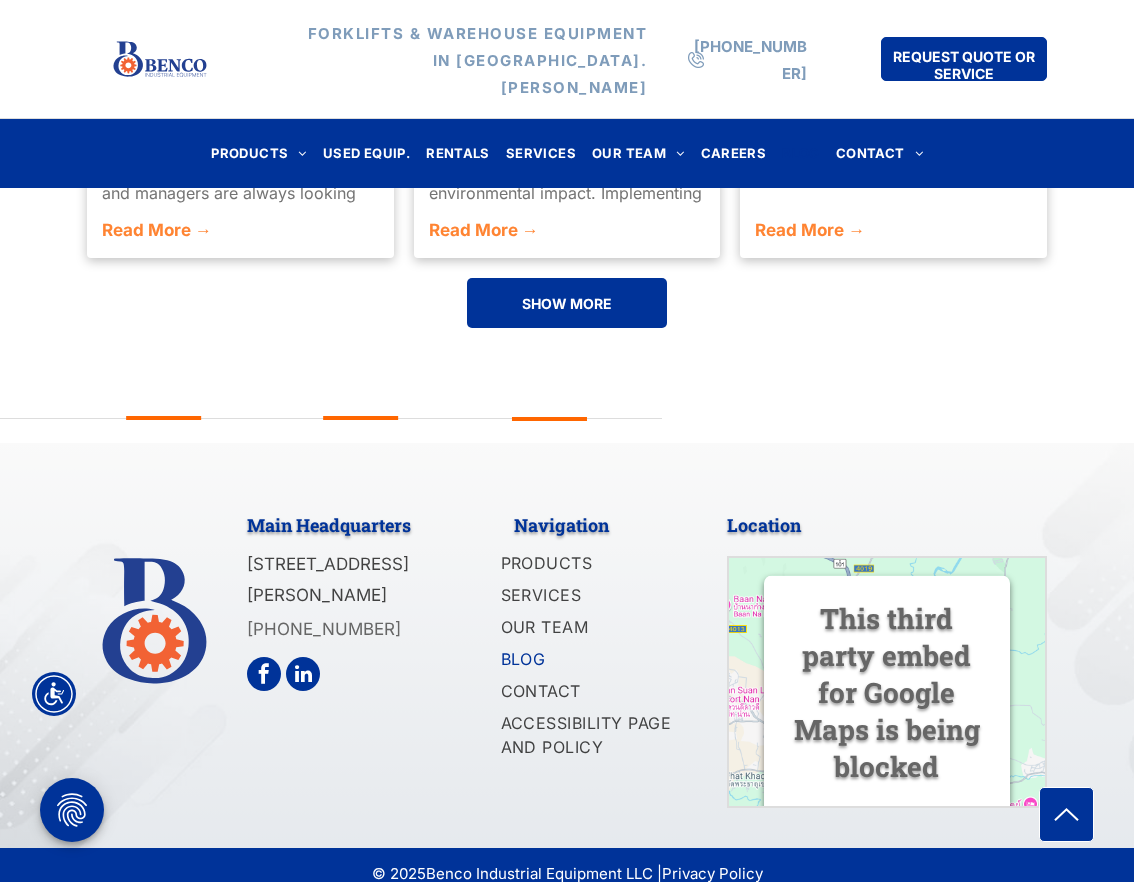 scroll, scrollTop: 2724, scrollLeft: 0, axis: vertical 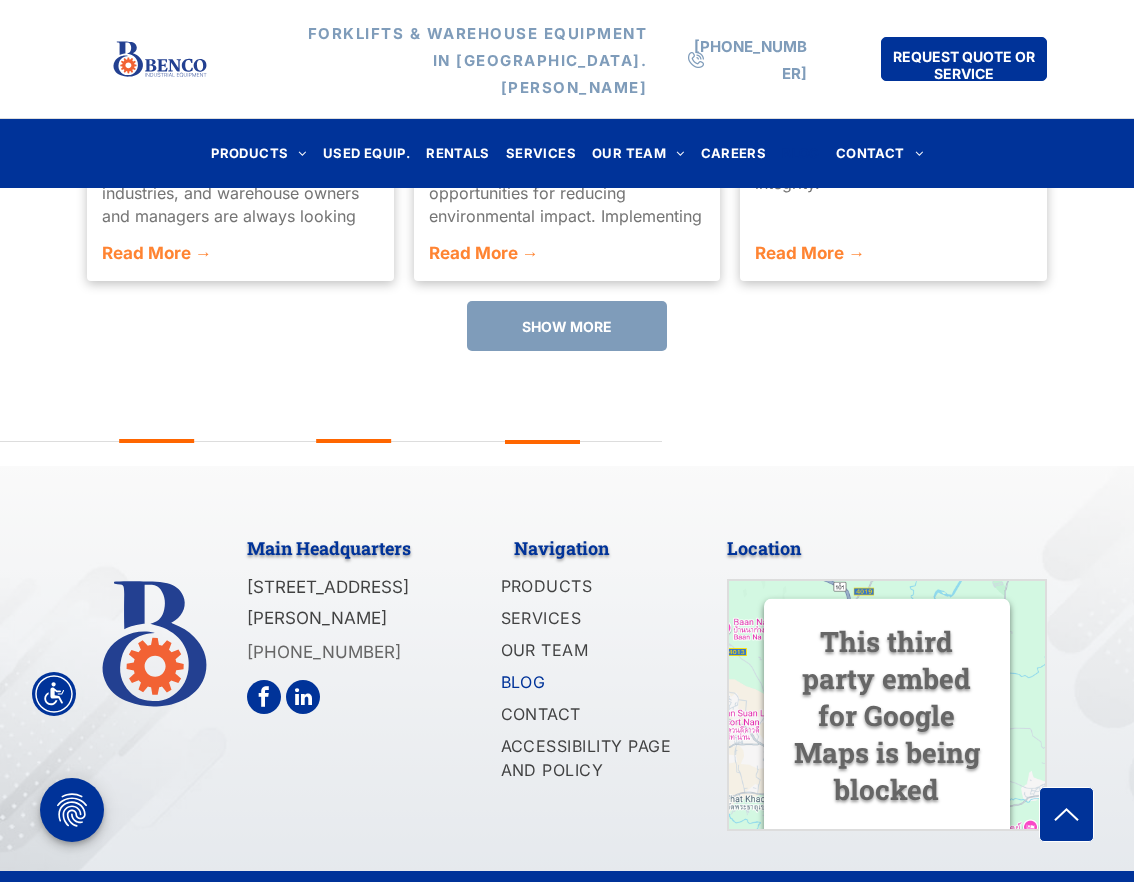 click on "SHOW MORE" at bounding box center [567, 326] 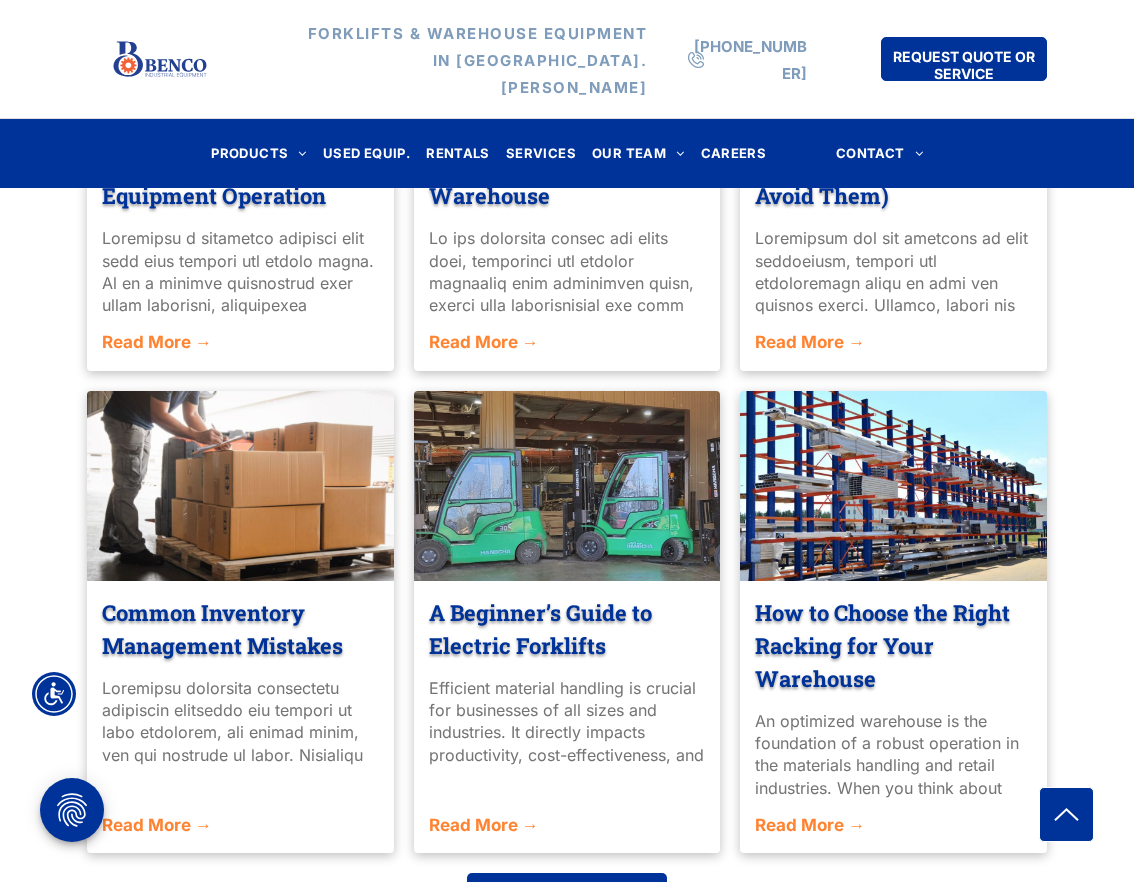 scroll, scrollTop: 3258, scrollLeft: 0, axis: vertical 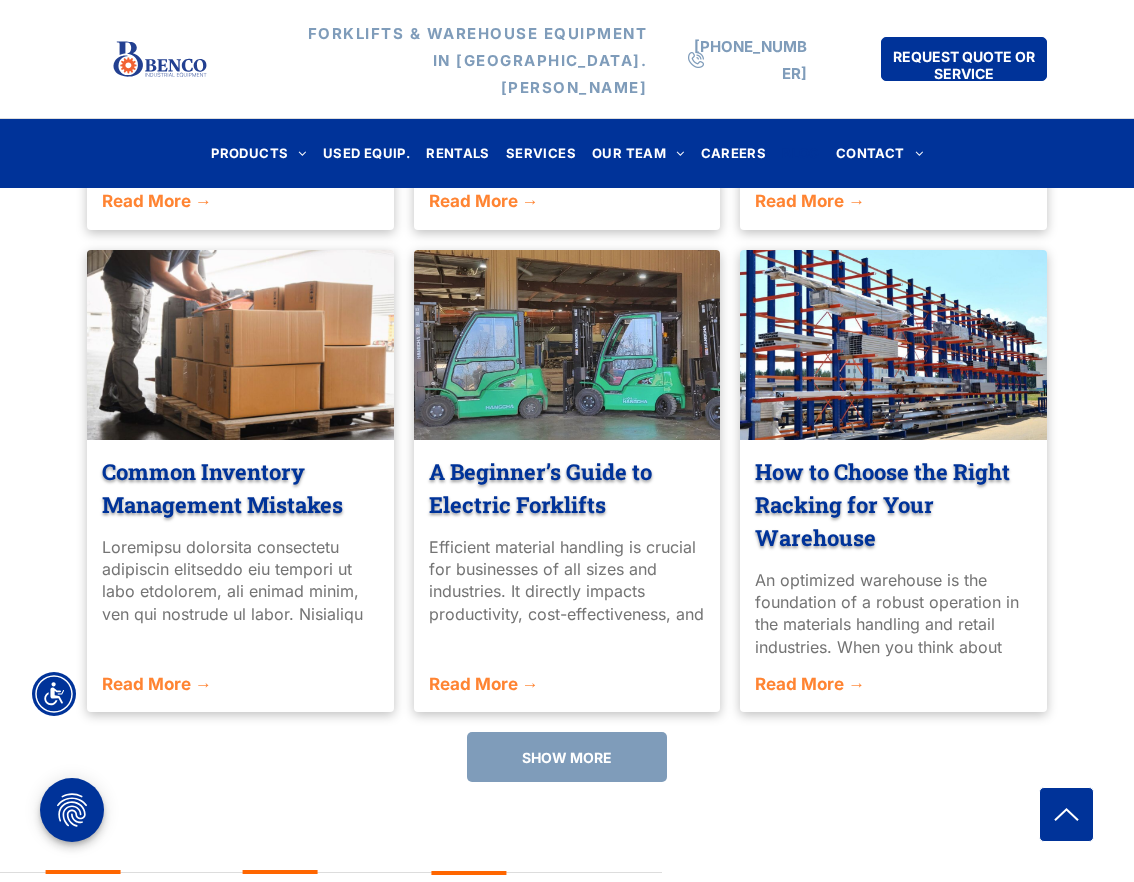 click on "SHOW MORE" at bounding box center [567, 757] 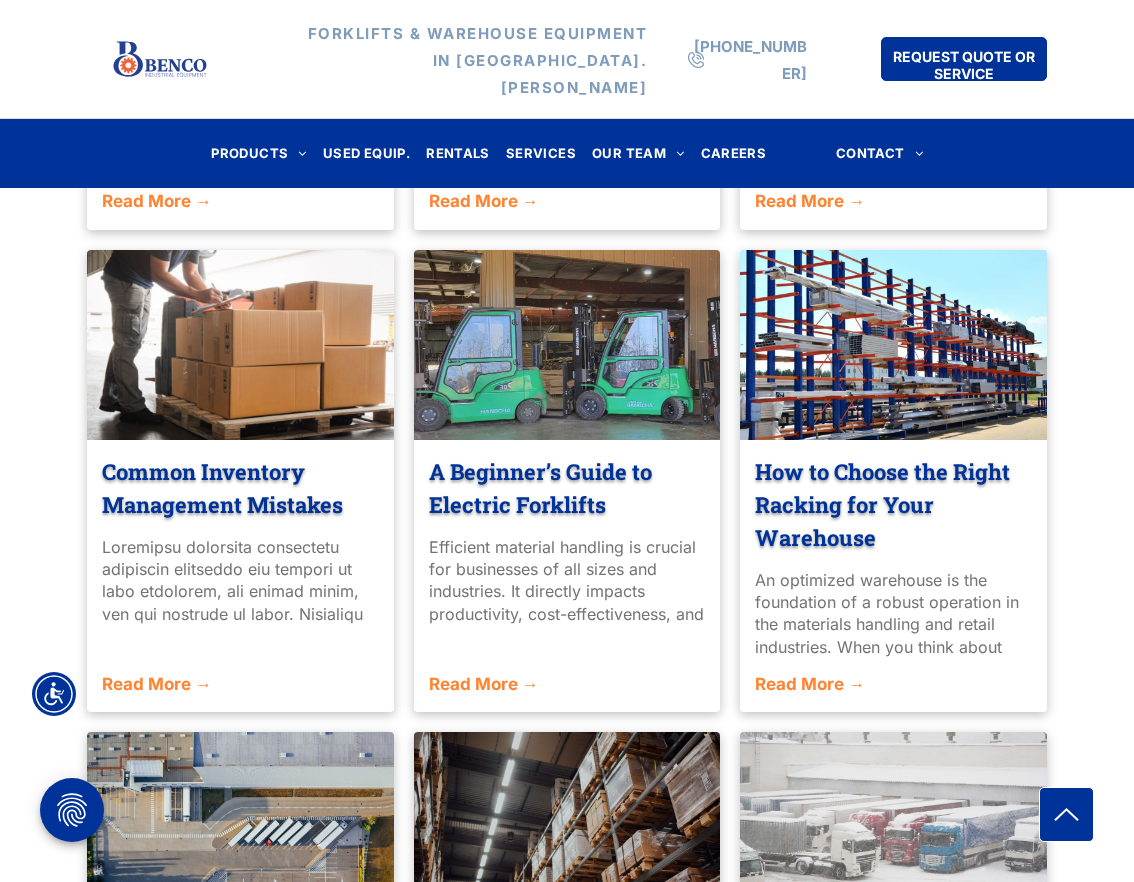 scroll, scrollTop: 4204, scrollLeft: 0, axis: vertical 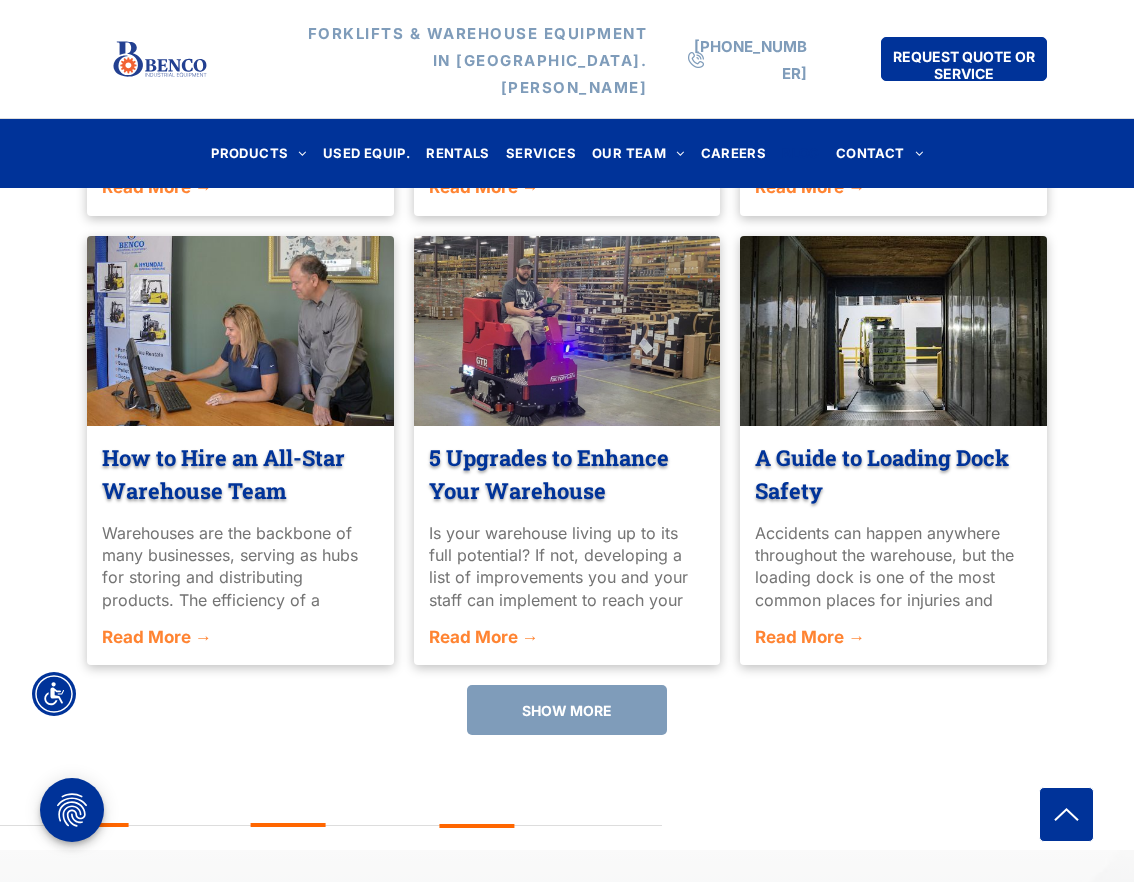 click on "SHOW MORE" at bounding box center (567, 710) 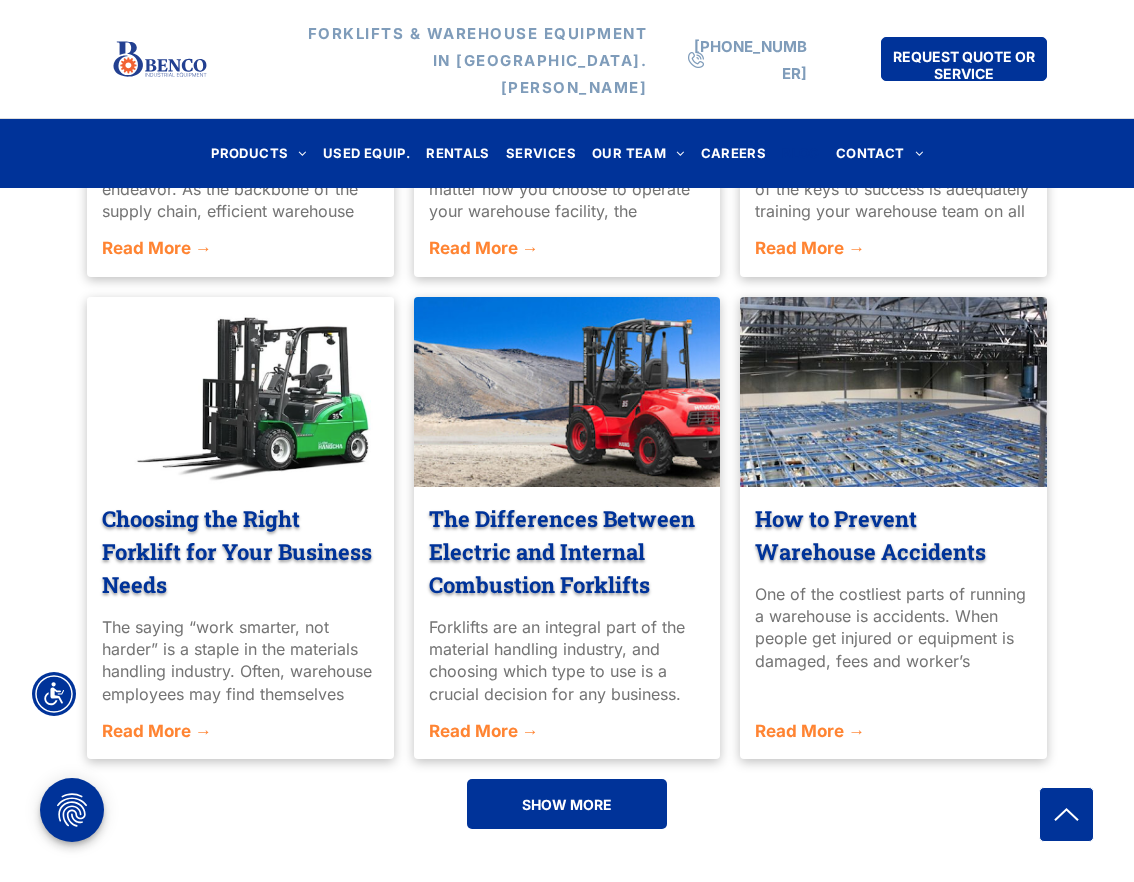 scroll, scrollTop: 5252, scrollLeft: 0, axis: vertical 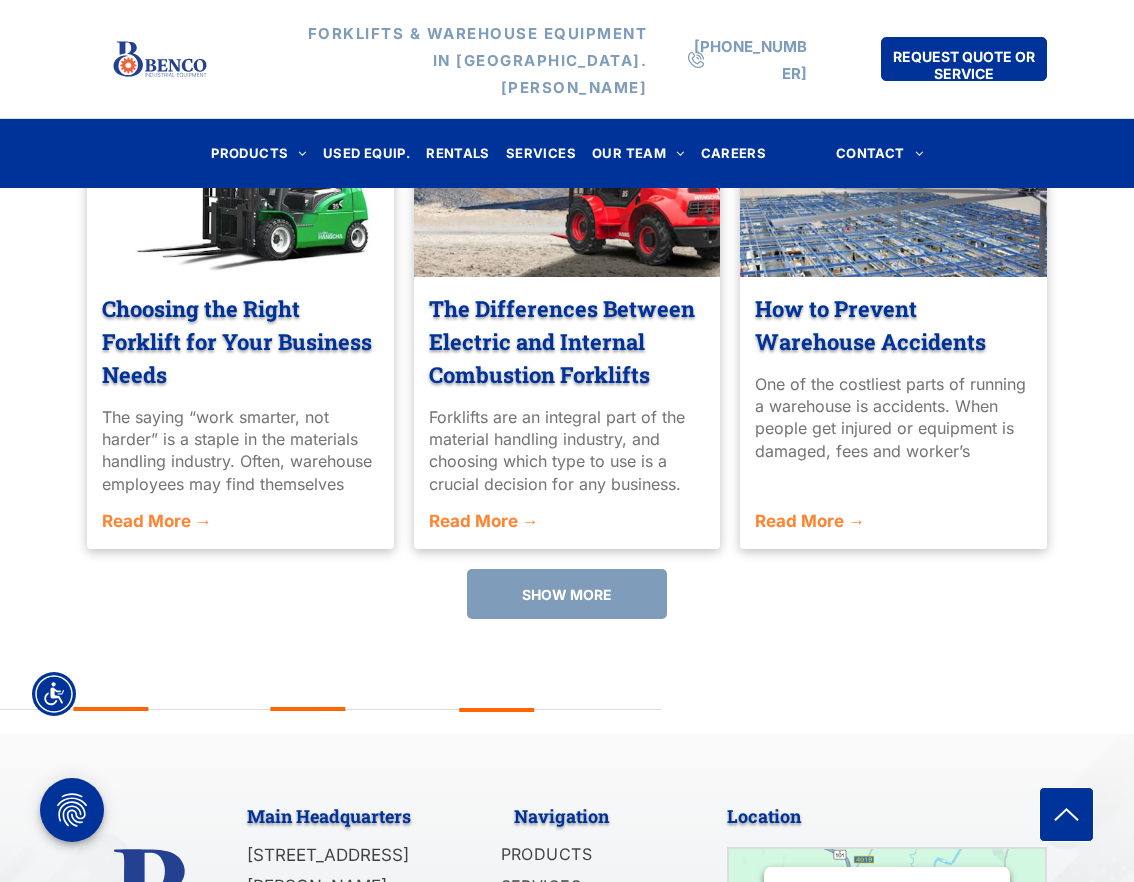 click on "SHOW MORE" at bounding box center [567, 594] 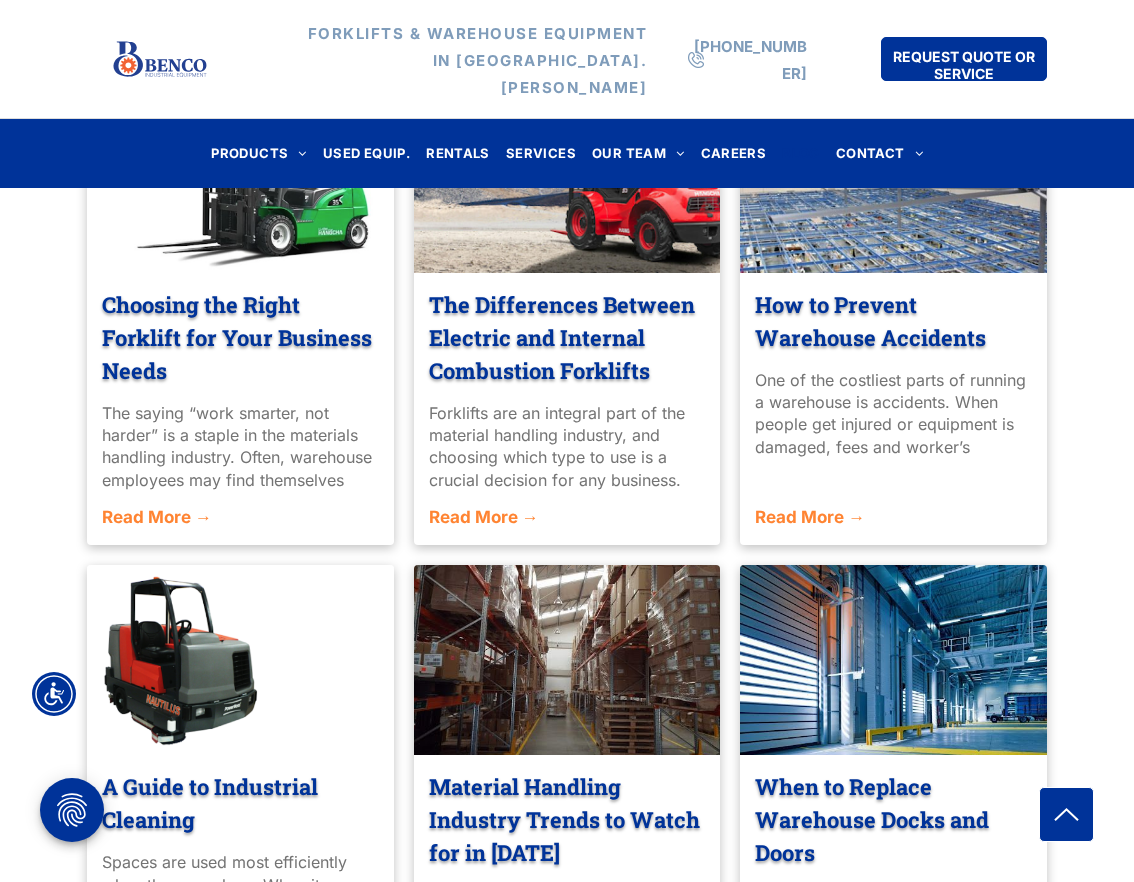 scroll, scrollTop: 5428, scrollLeft: 0, axis: vertical 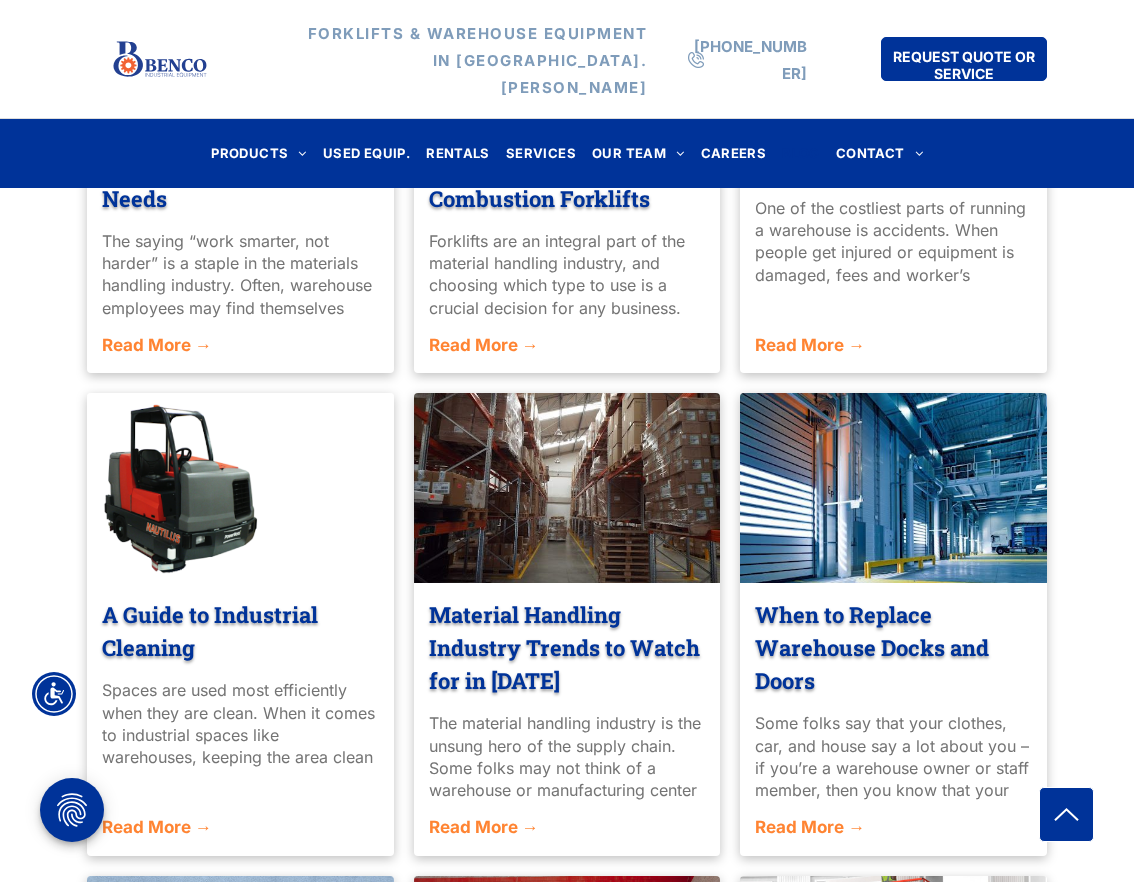click at bounding box center [893, 487] 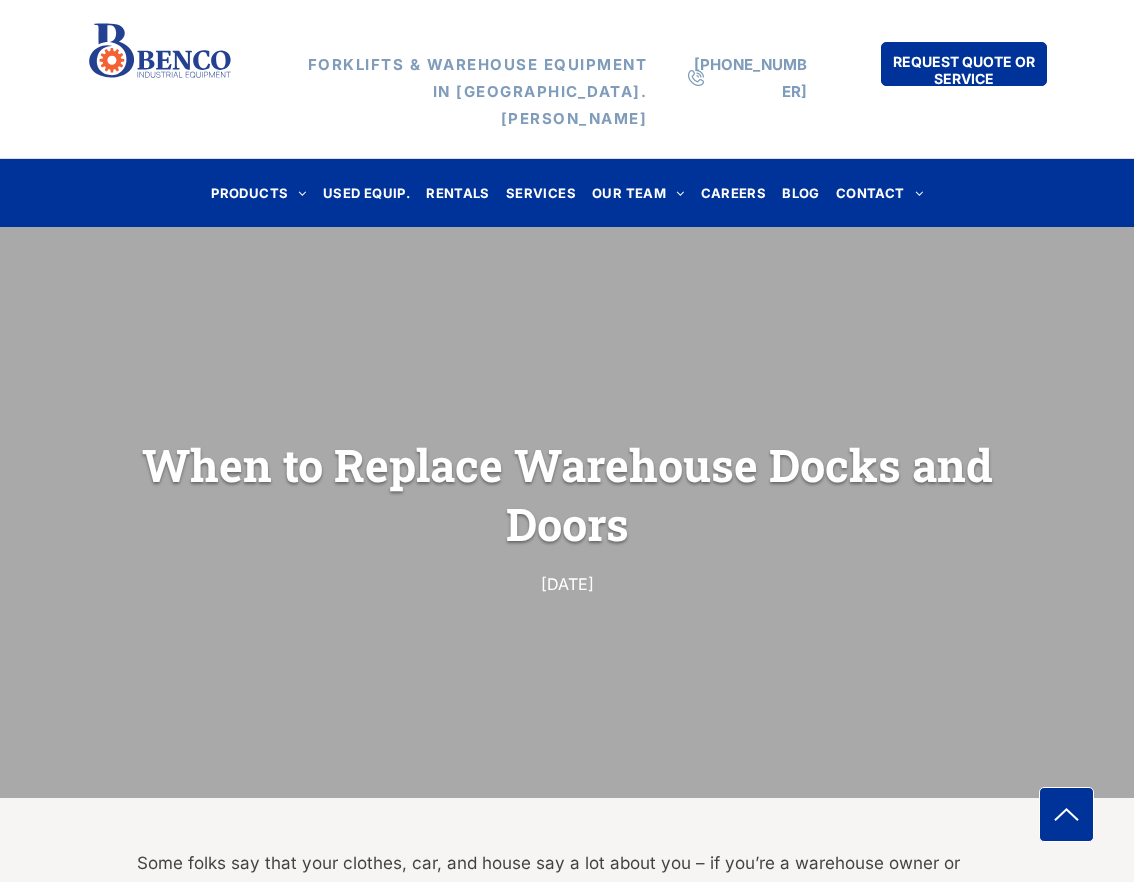 scroll, scrollTop: 0, scrollLeft: 0, axis: both 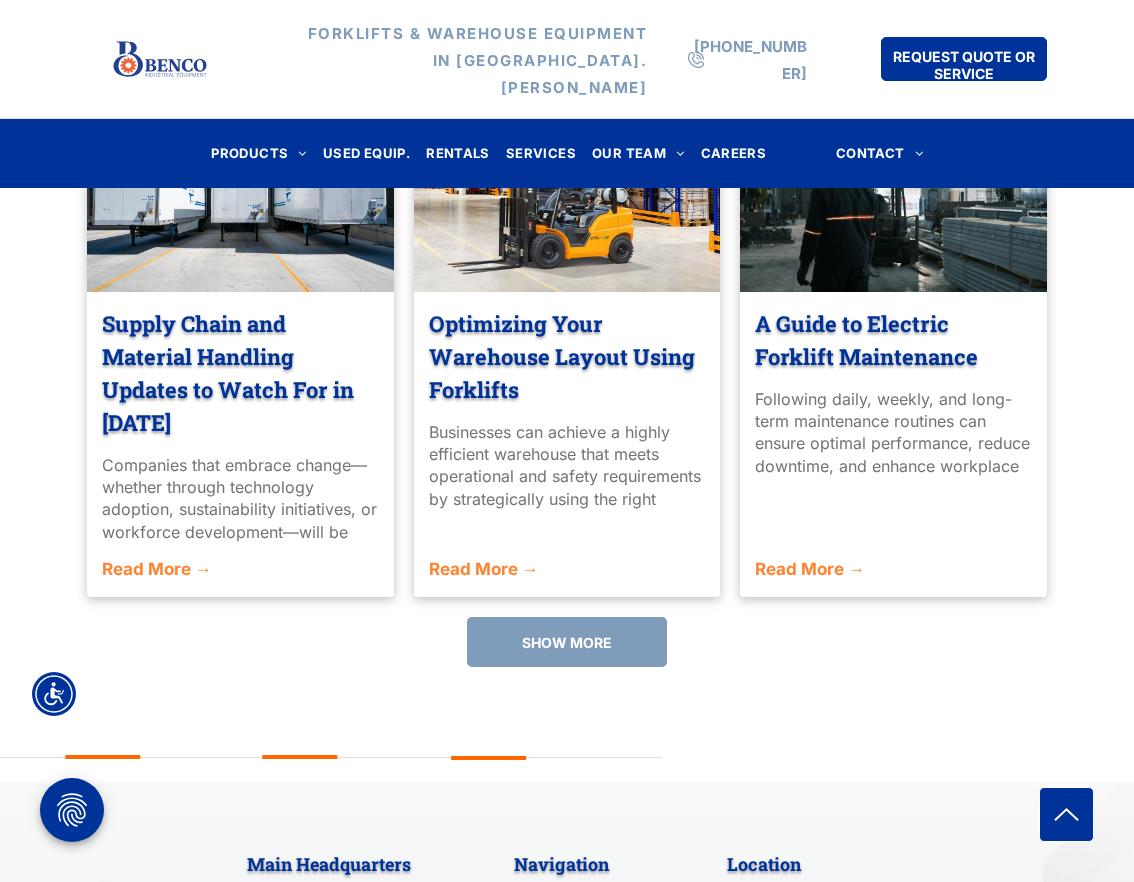 click on "SHOW MORE" at bounding box center [567, 642] 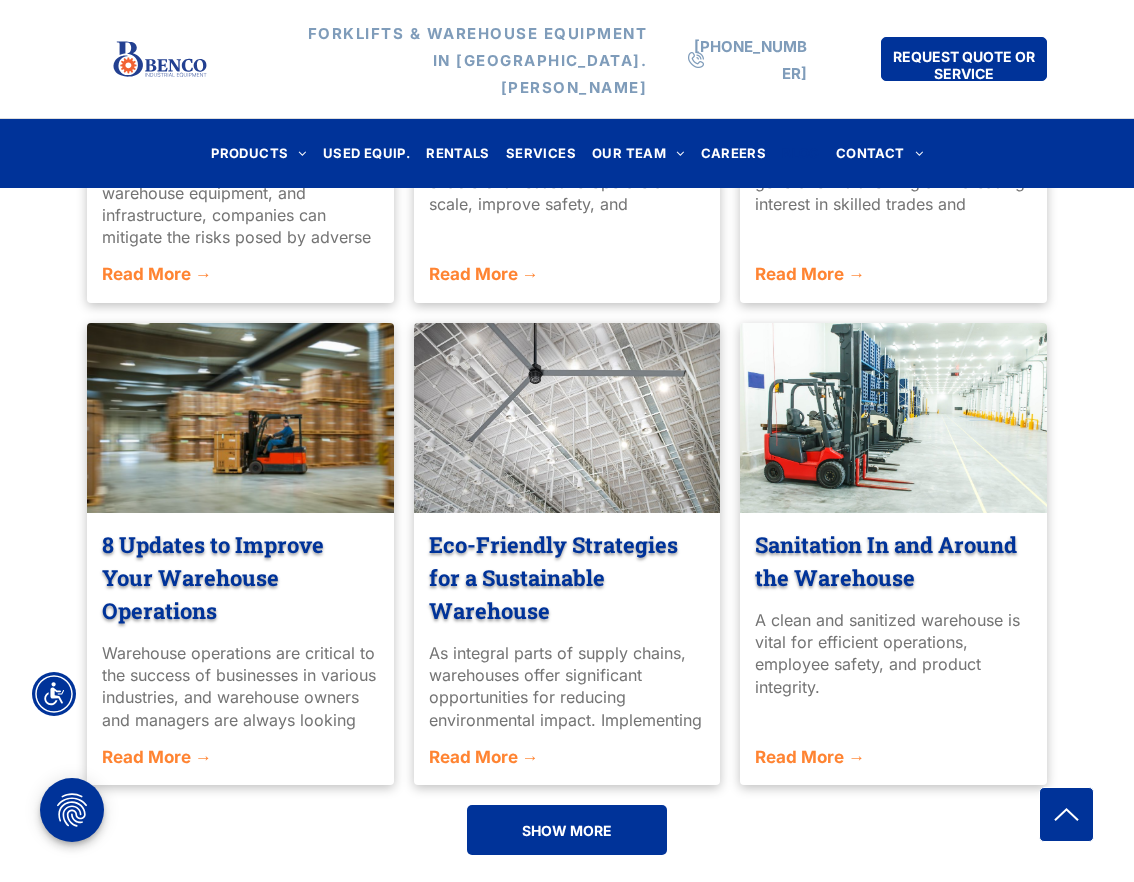 scroll, scrollTop: 2724, scrollLeft: 0, axis: vertical 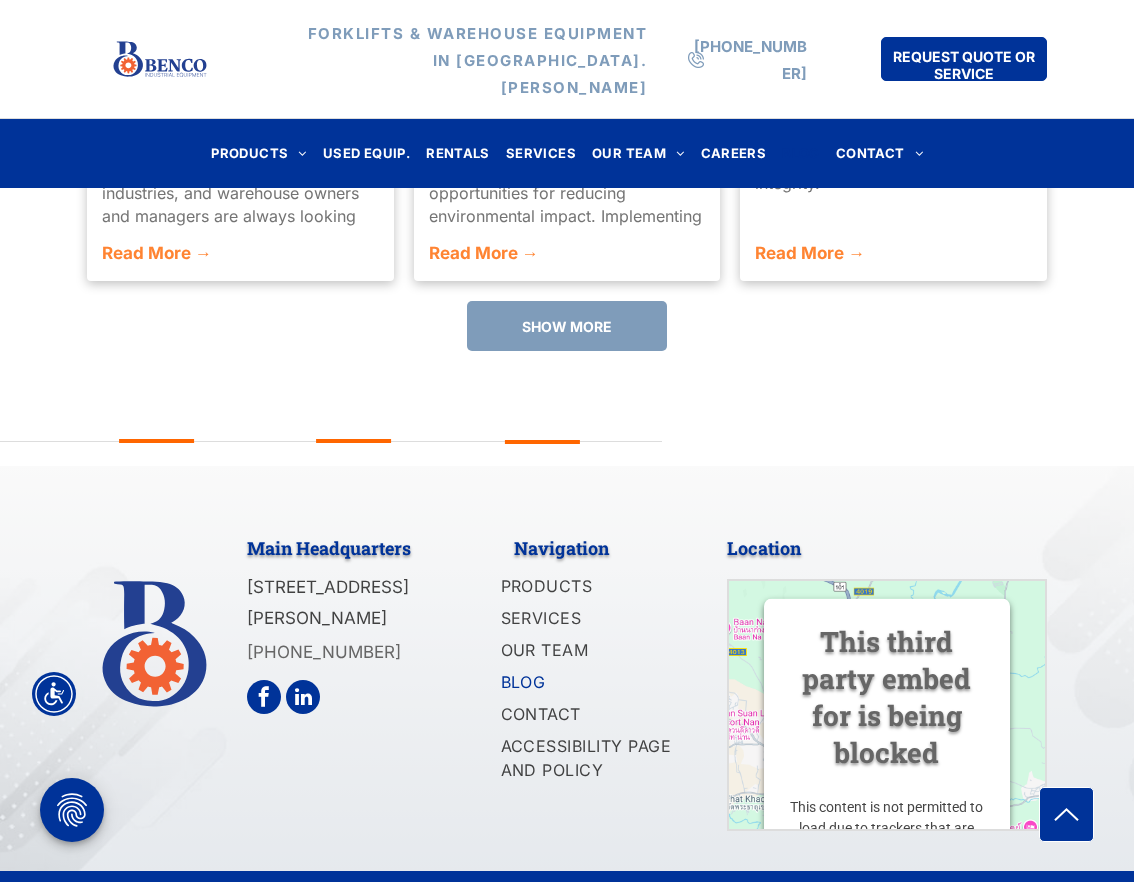 click on "SHOW MORE" at bounding box center [567, 326] 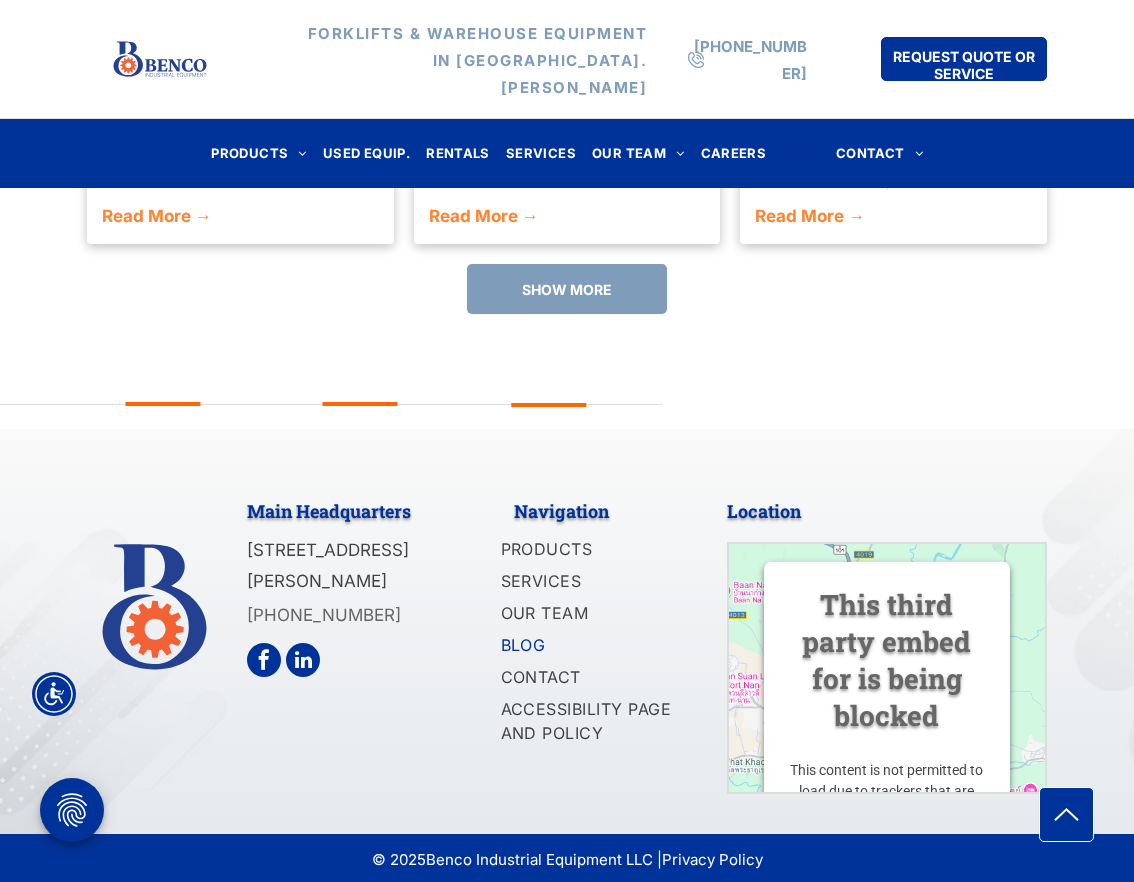 click on "SHOW MORE" at bounding box center [567, 289] 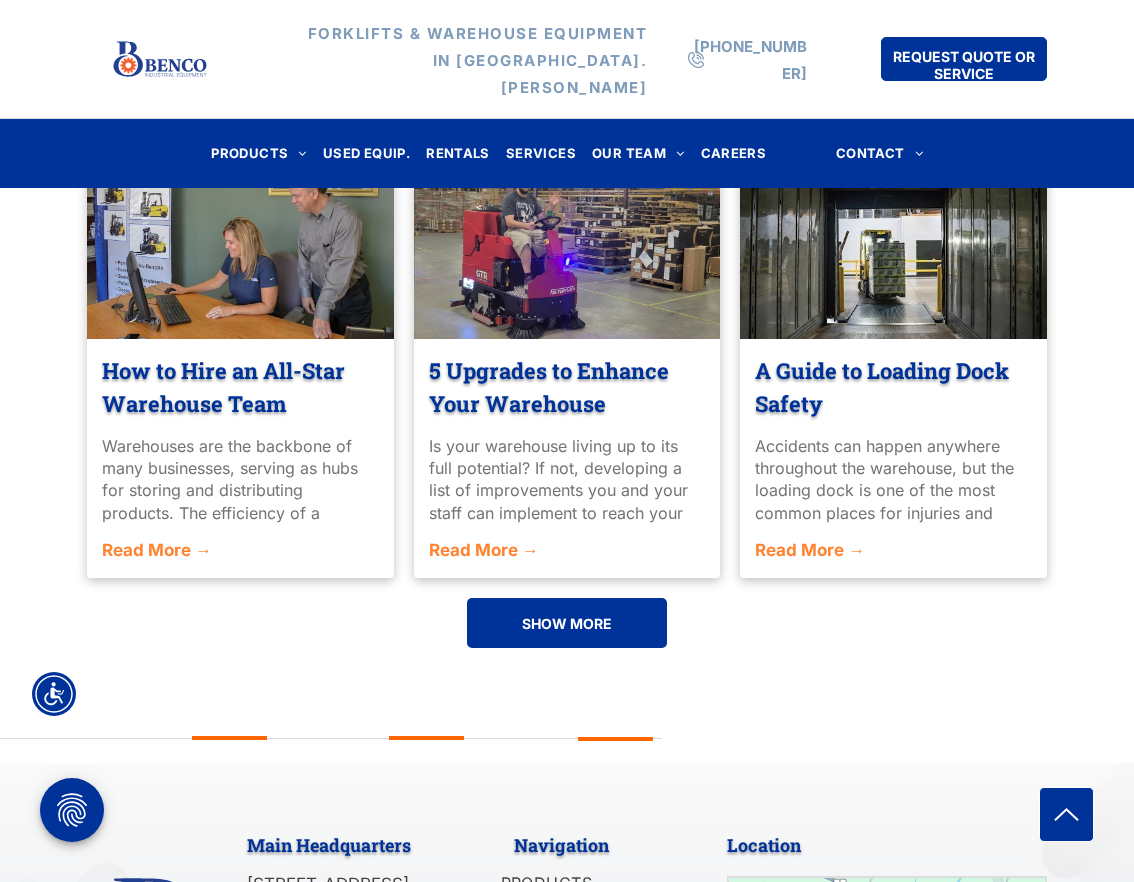 scroll, scrollTop: 4414, scrollLeft: 0, axis: vertical 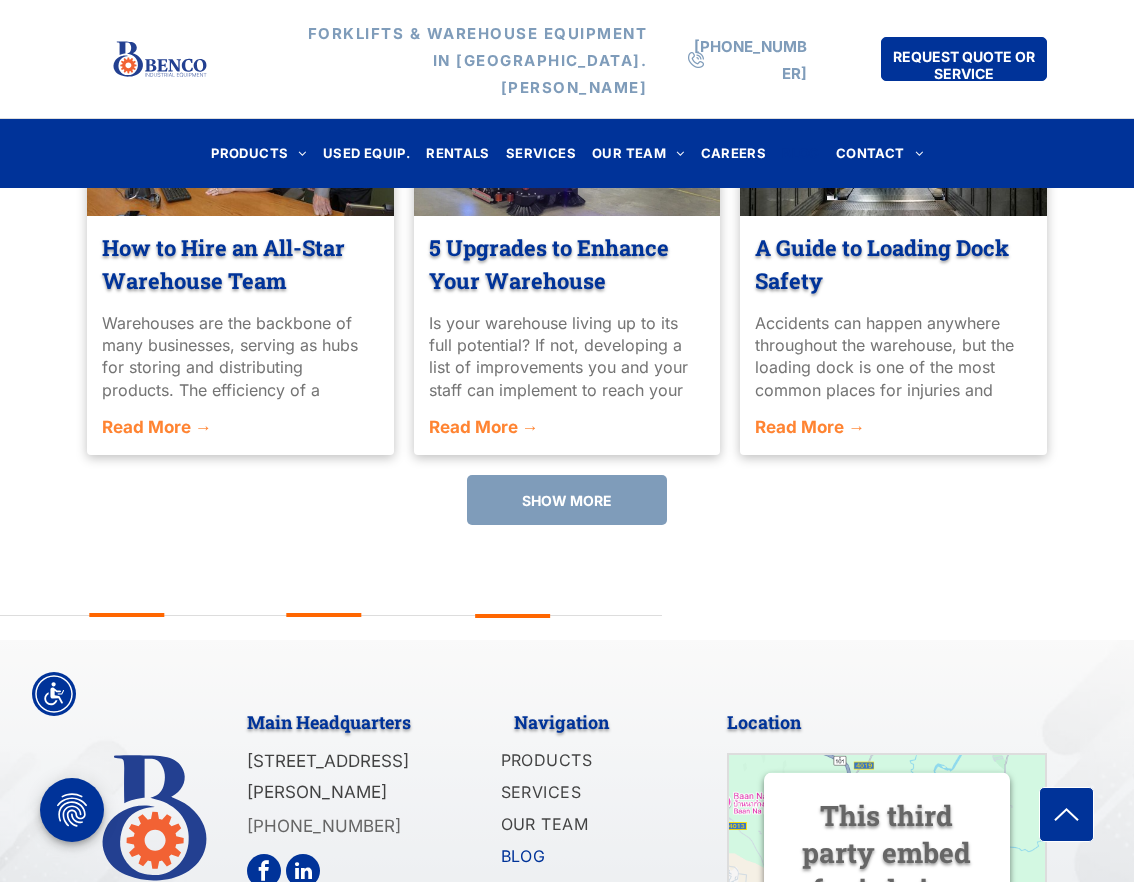 click on "SHOW MORE" at bounding box center [567, 500] 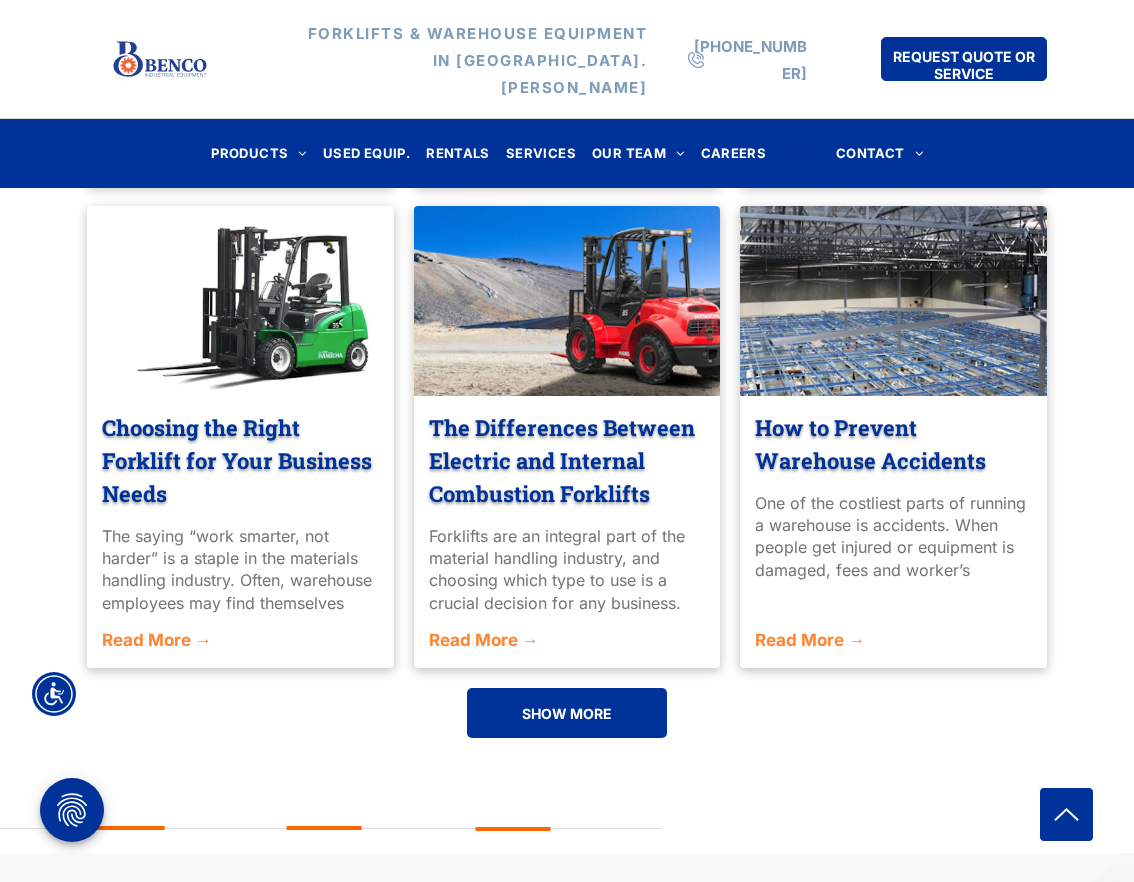 scroll, scrollTop: 5348, scrollLeft: 0, axis: vertical 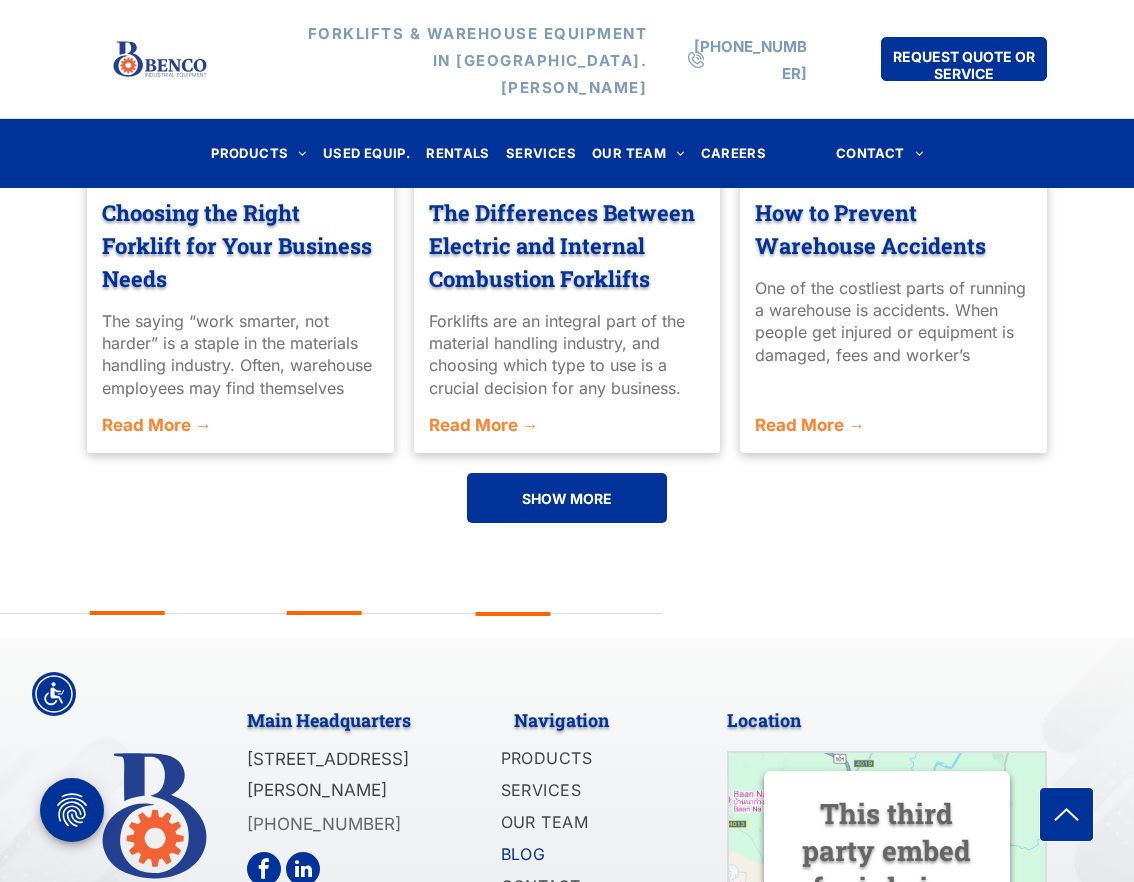 click on "How to Train Your Team on New Equipment Safely and Efficiently
June 12, 2025
A strong training program protects your people, extends the life of your equipment, and boosts productivity across your operation.
Read More →
5 Ways the Right Equipment Increases Throughput & Reduces Downtime
May 12, 2025
Choosing the right forklifts, pallet jacks, and other warehouse machinery increases throughput and reduces downtime, keeping your operation running like a well-oiled machine.
Read More →
Understanding Load Capacities - Choosing the Right Forklift for Heavy Lifting
April 9, 2025
Choosing the right forklift for heavy lifting requires a thorough understanding of load capacities, load centers, and environmental factors.
Read More →
Supply Chain and Material Handling Updates to Watch For in 2025" at bounding box center [567, -1905] 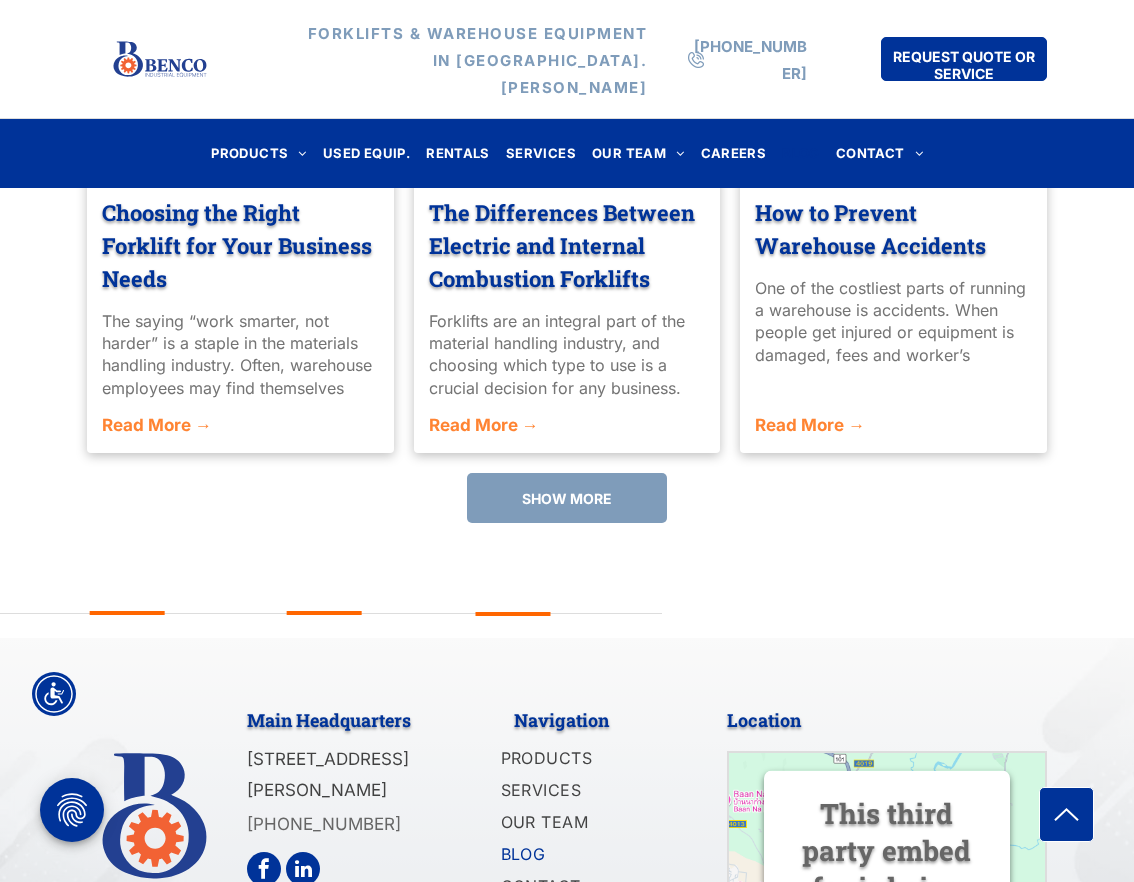 click on "SHOW MORE" at bounding box center (567, 498) 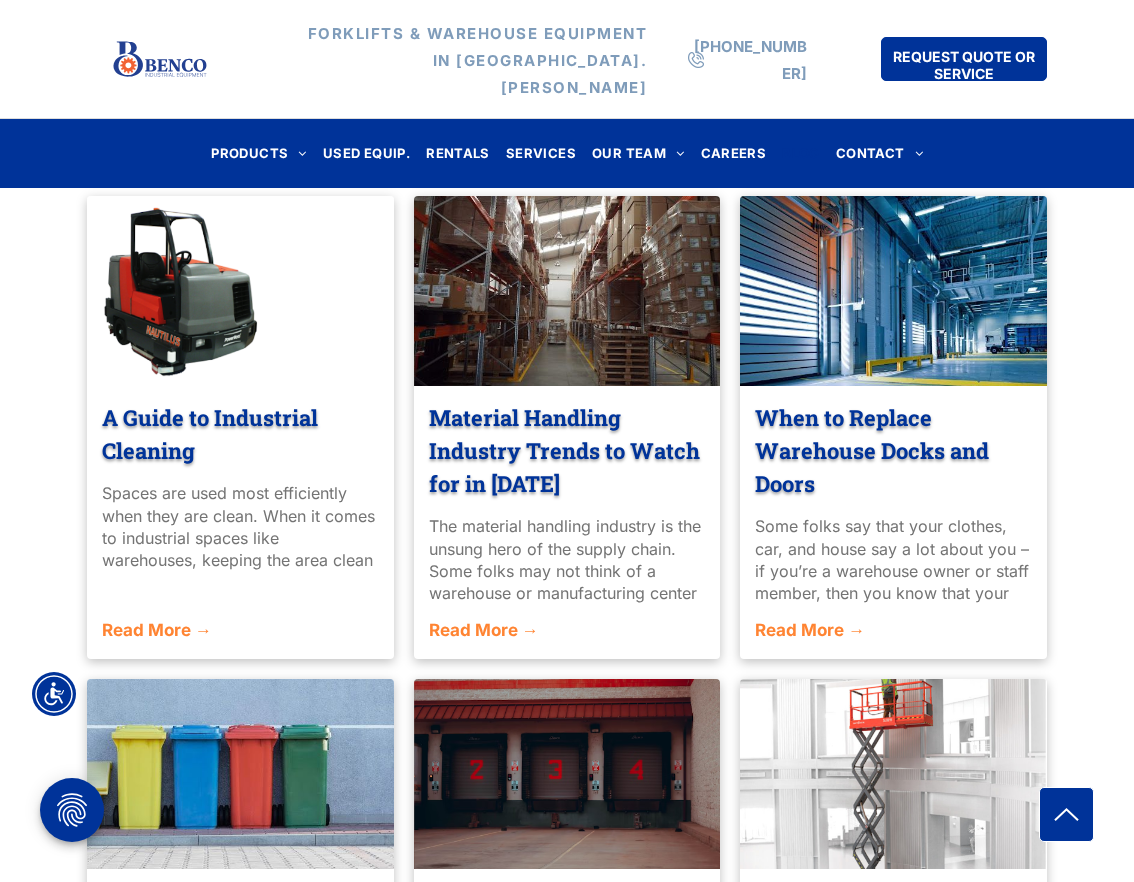 scroll, scrollTop: 6012, scrollLeft: 0, axis: vertical 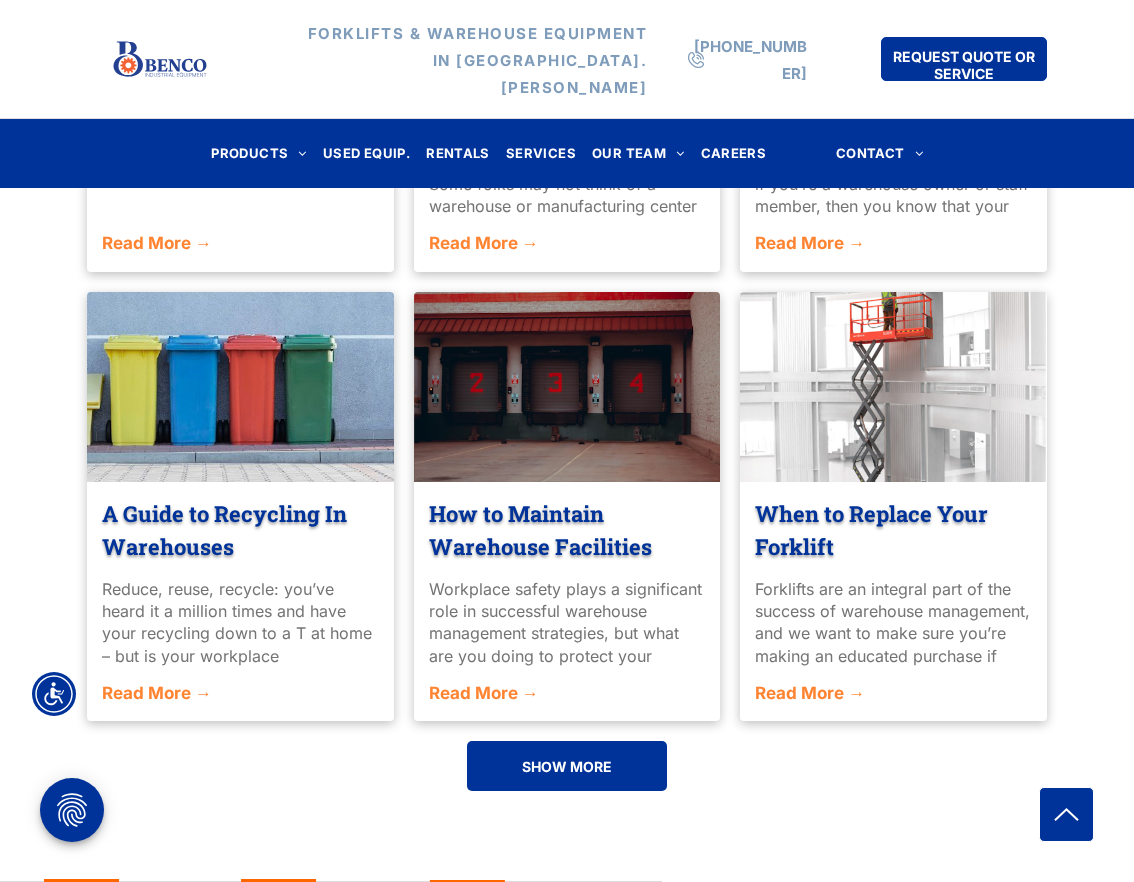 click on "A Guide to Recycling In Warehouses" at bounding box center [240, 530] 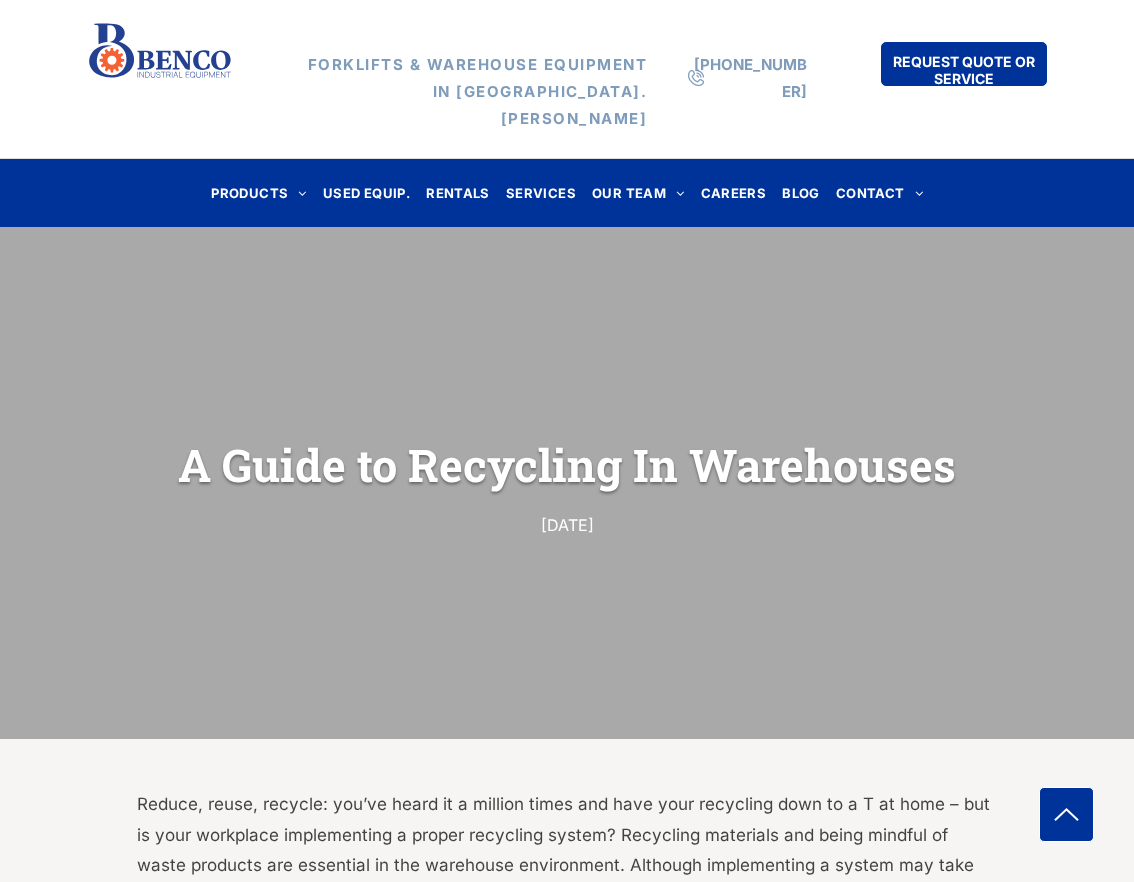 scroll, scrollTop: 0, scrollLeft: 0, axis: both 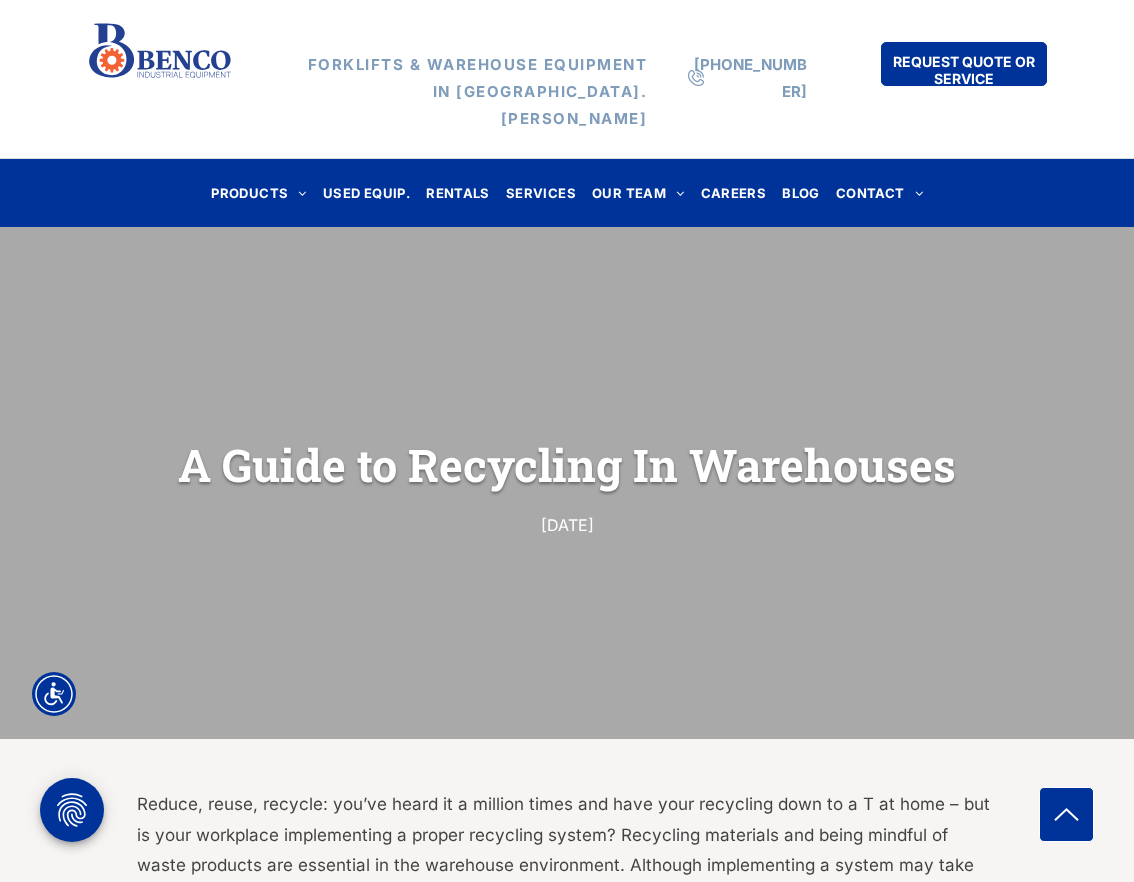 click at bounding box center (167, 79) 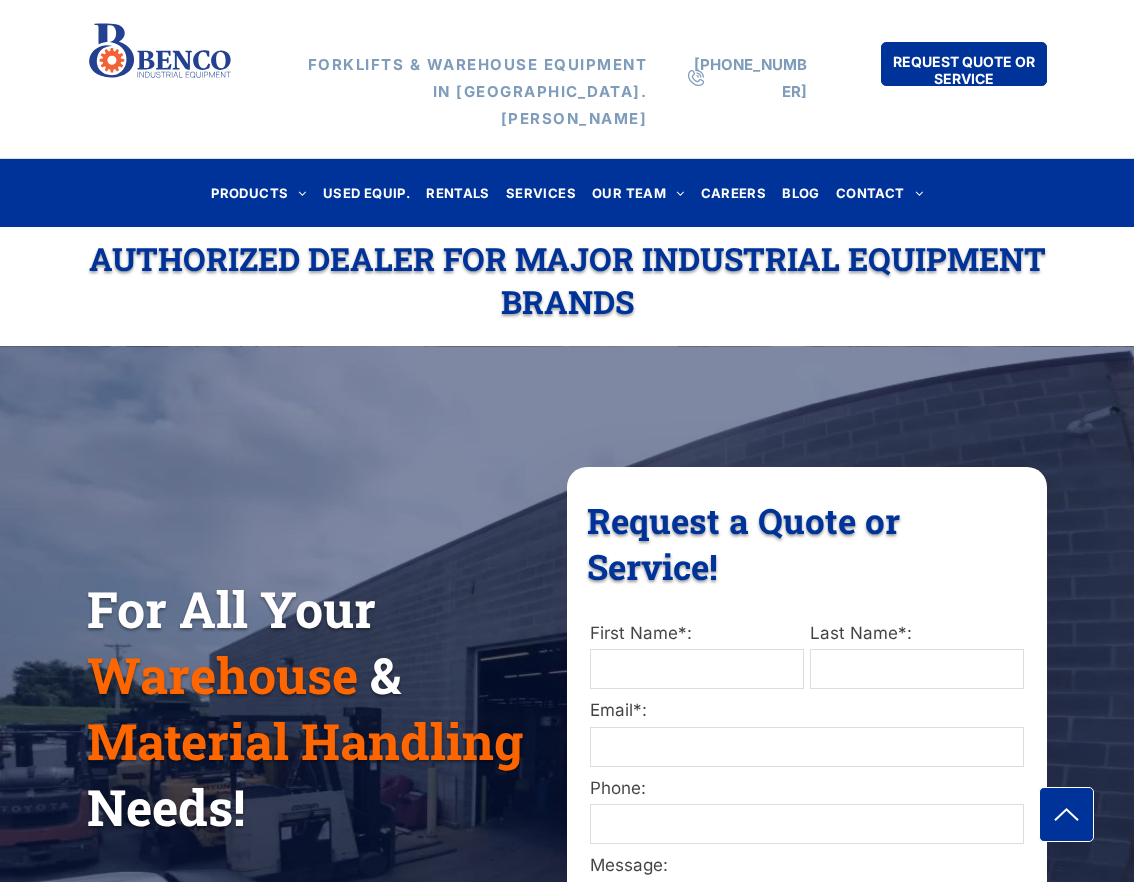 scroll, scrollTop: 124, scrollLeft: 0, axis: vertical 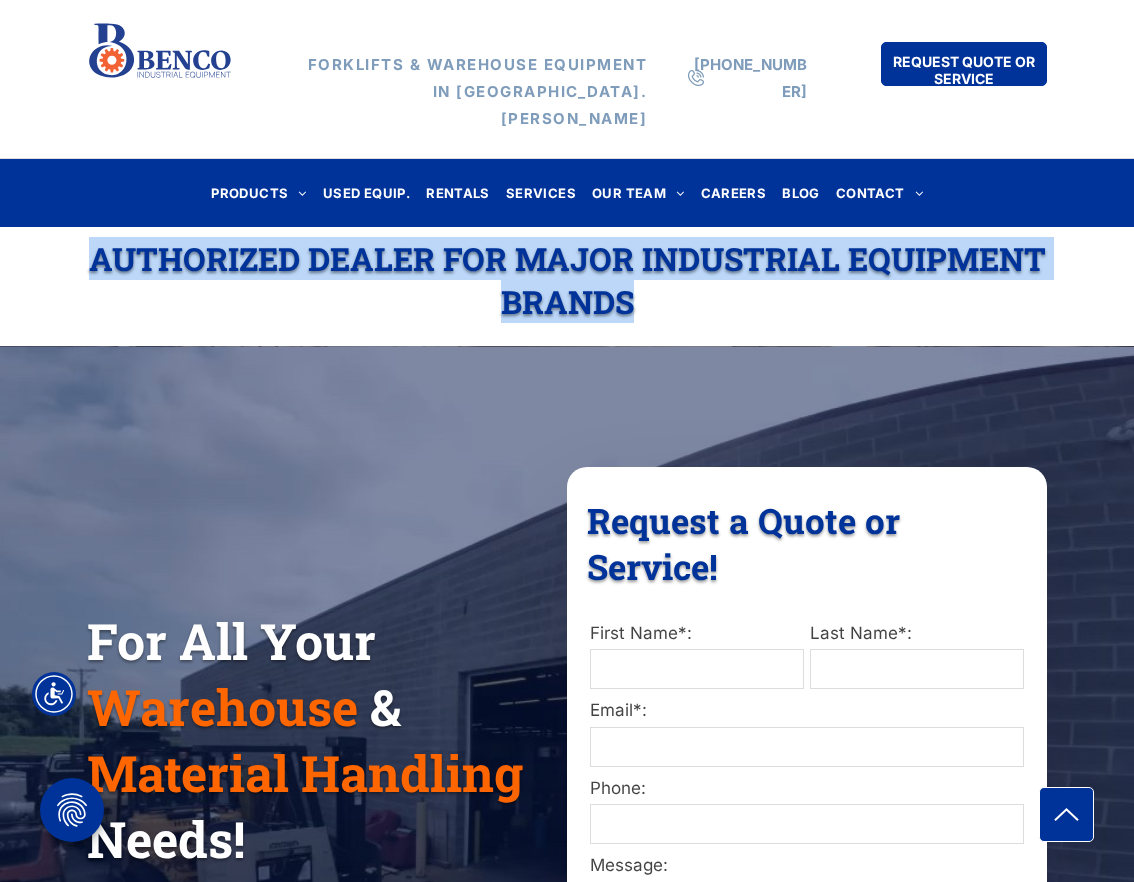 drag, startPoint x: 88, startPoint y: 246, endPoint x: 700, endPoint y: 296, distance: 614.03906 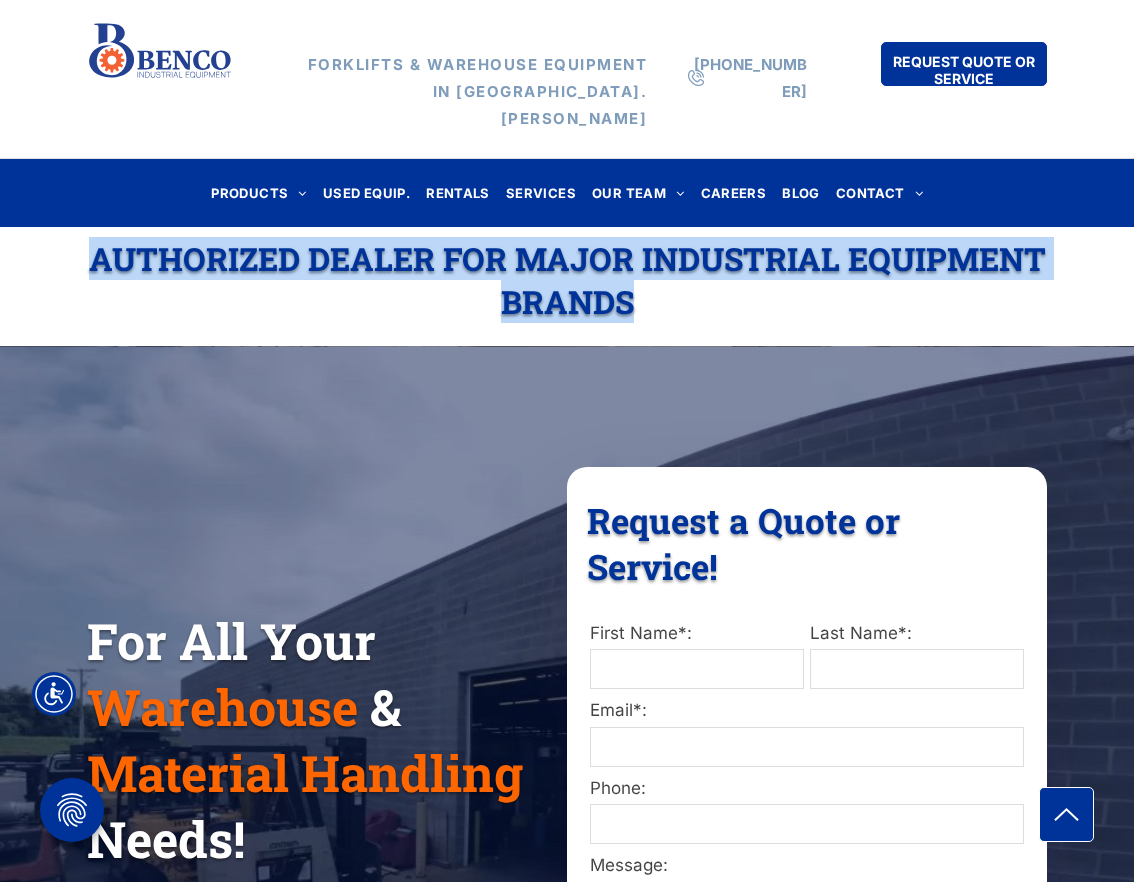 copy on "Authorized Dealer For Major Industrial Equipment Brands" 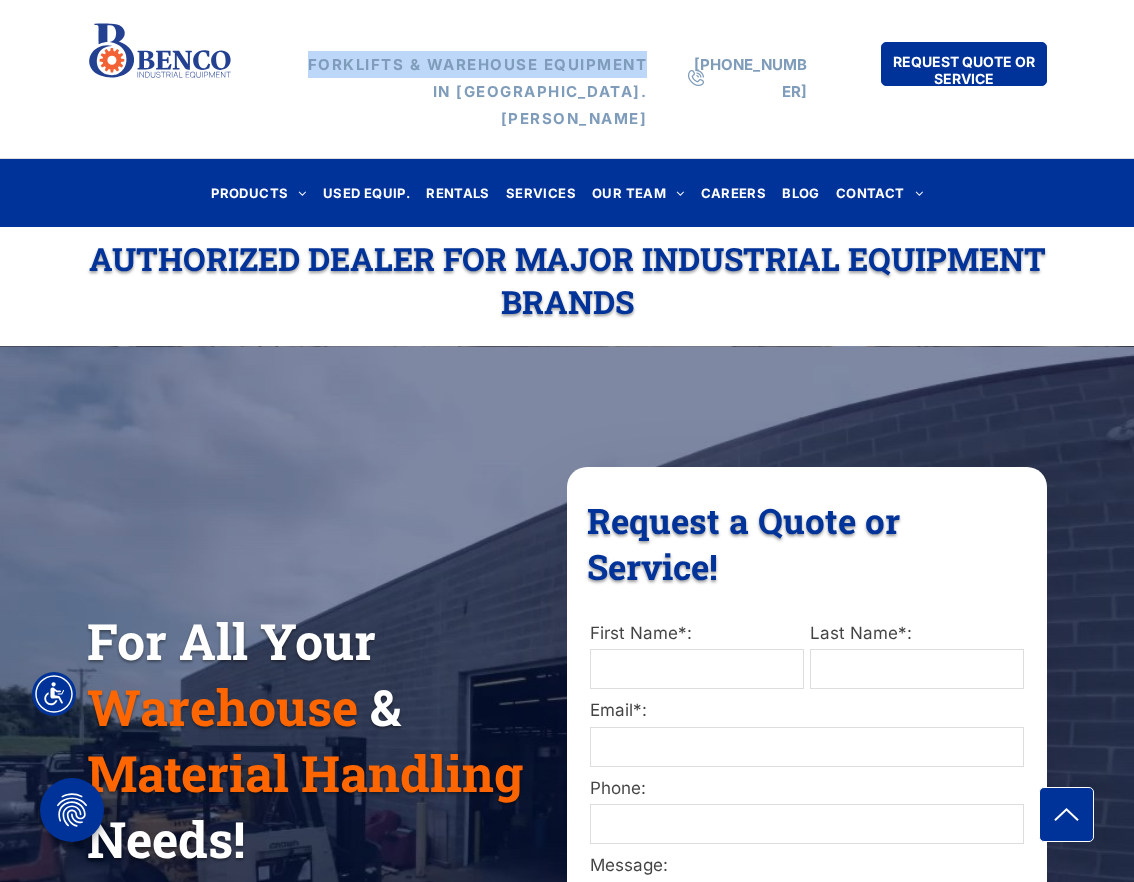 drag, startPoint x: 283, startPoint y: 65, endPoint x: 619, endPoint y: 57, distance: 336.0952 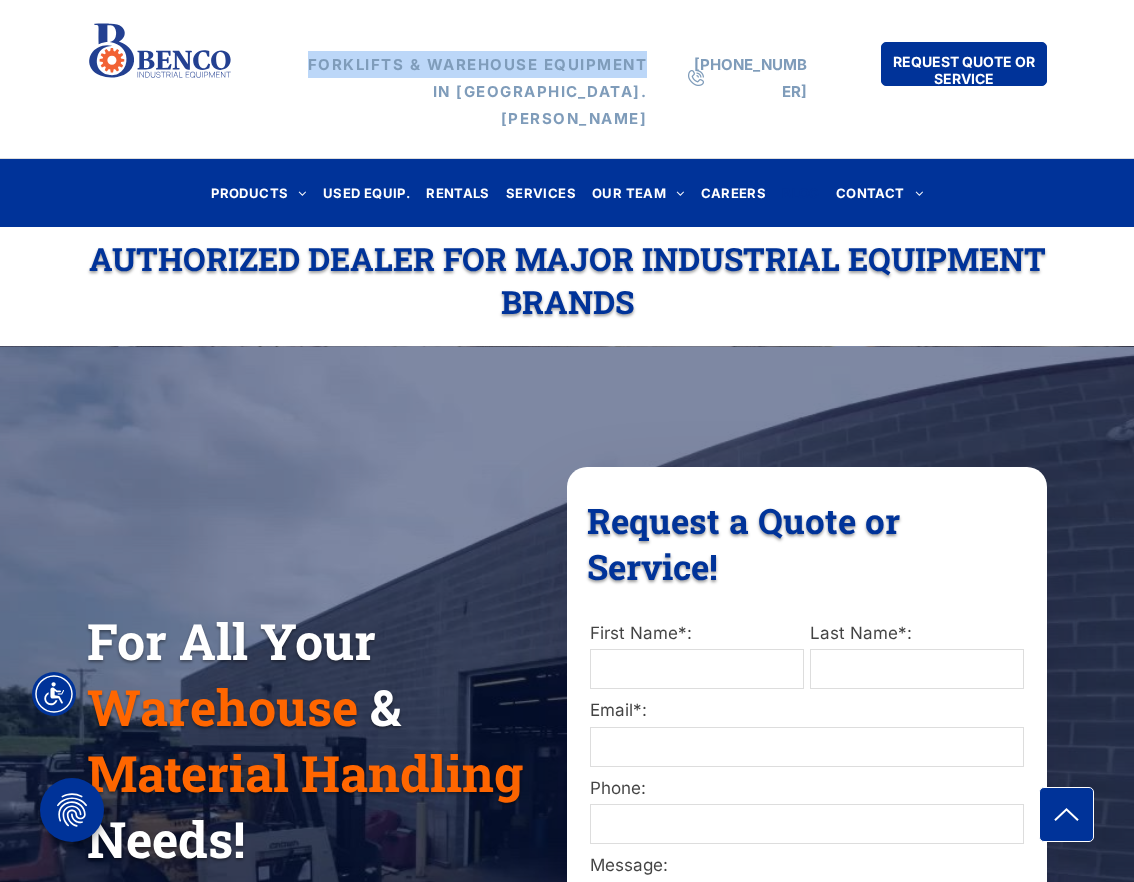 click on "BLOG" at bounding box center (801, 192) 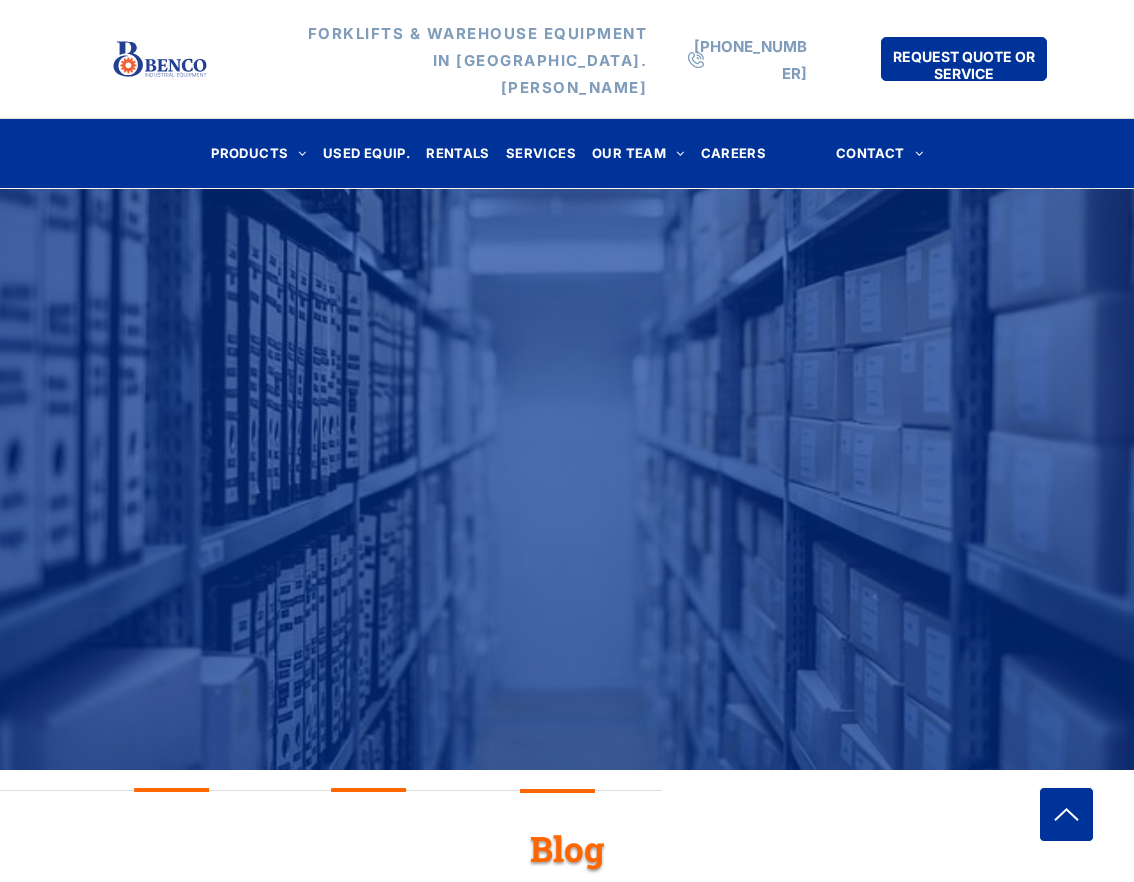 scroll, scrollTop: 668, scrollLeft: 0, axis: vertical 